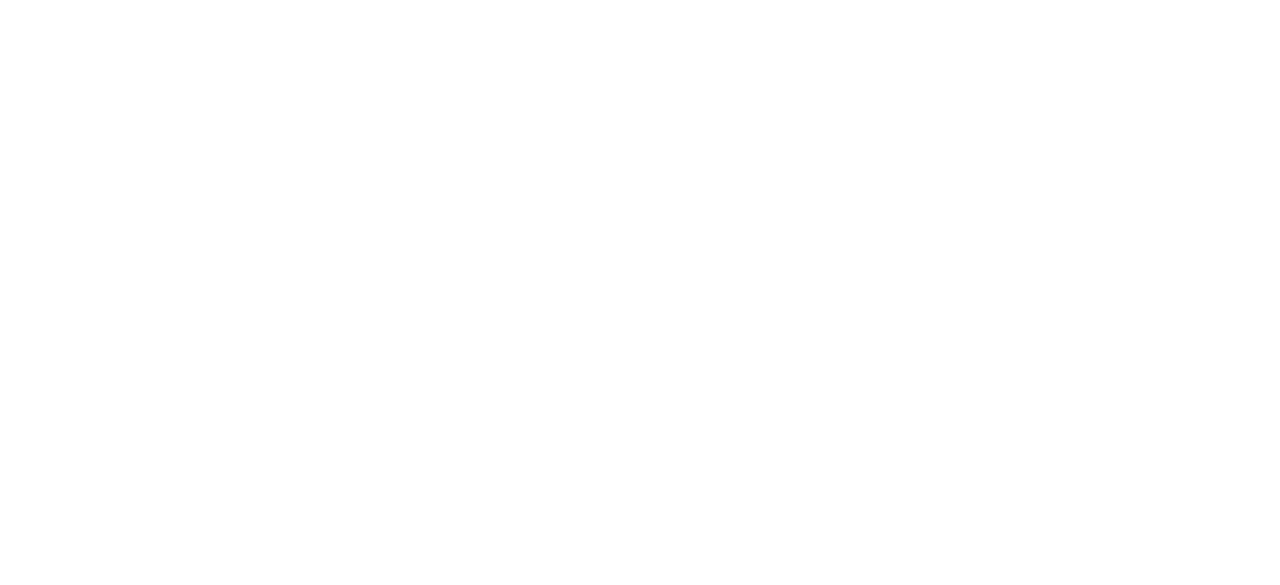 scroll, scrollTop: 0, scrollLeft: 0, axis: both 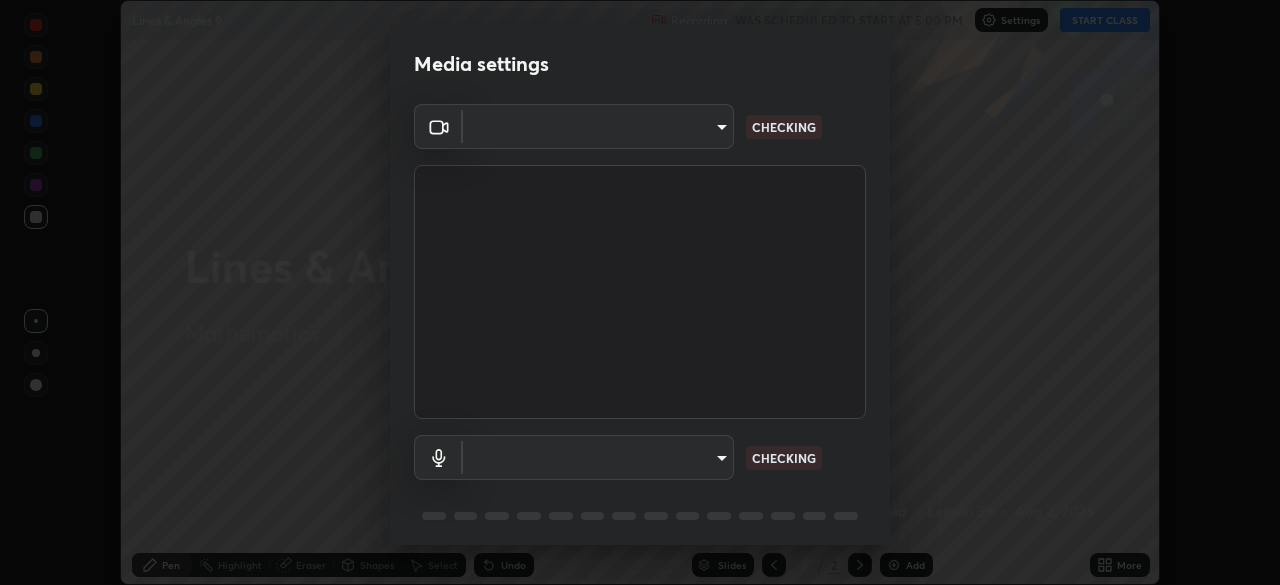 type on "c5250e0033f86073e47e35d4847cc9c1a24b245f2a7491fcad8566f42c24f5f3" 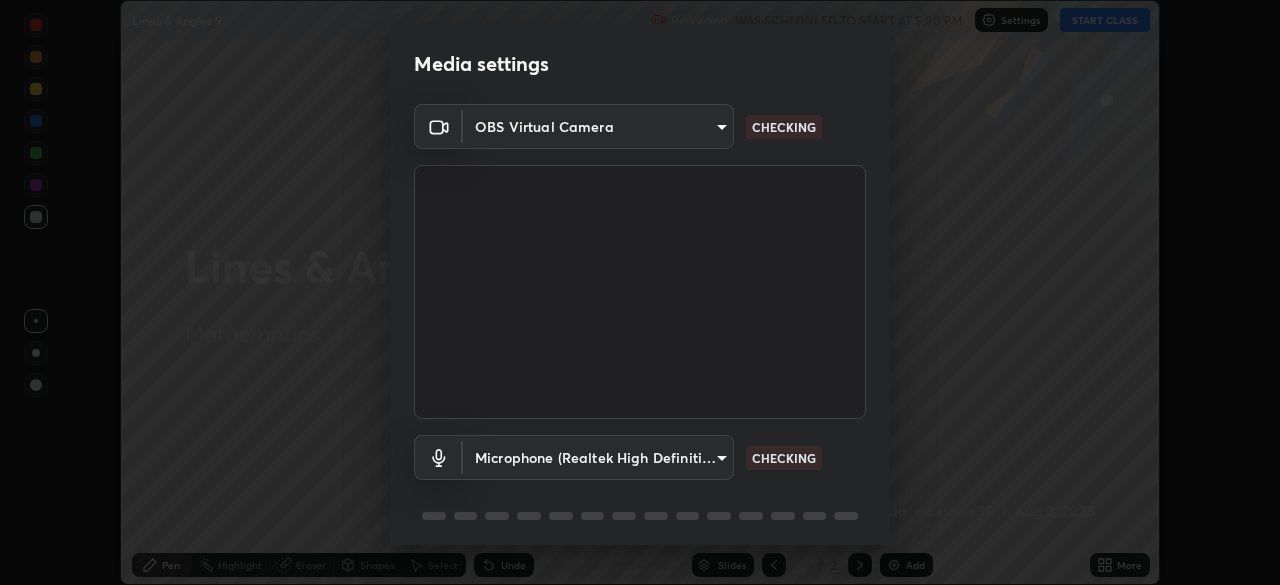 scroll, scrollTop: 71, scrollLeft: 0, axis: vertical 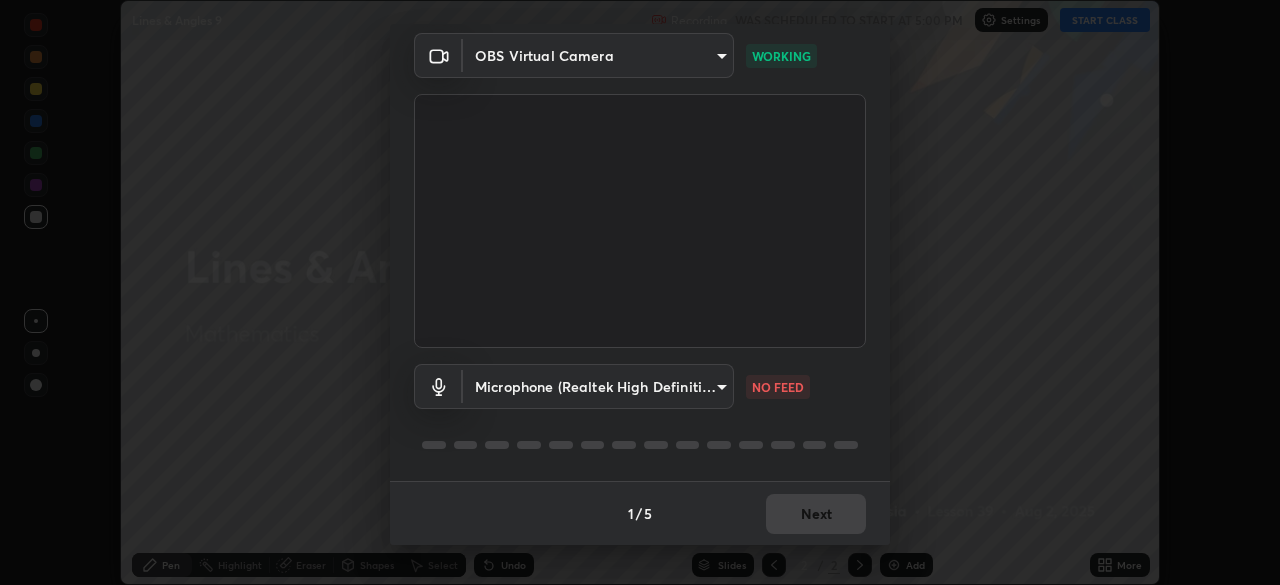 click on "Erase all Lines & Angles 9 Recording WAS SCHEDULED TO START AT 5:00 PM Settings START CLASS Setting up your live class Lines & Angles 9 • L39 of Mathematics [PERSON] Pen Highlight Eraser Shapes Select Undo Slides 2 / 2 Add More No doubts shared Encourage your learners to ask a doubt for better clarity Report an issue Reason for reporting Buffering Chat not working Audio - Video sync issue Educator video quality low ​ Attach an image Report an issue [HASH] [HASH] WORKING Microphone (Realtek High Definition Audio) [HASH] NO FEED 1 / 5 Next" at bounding box center [640, 292] 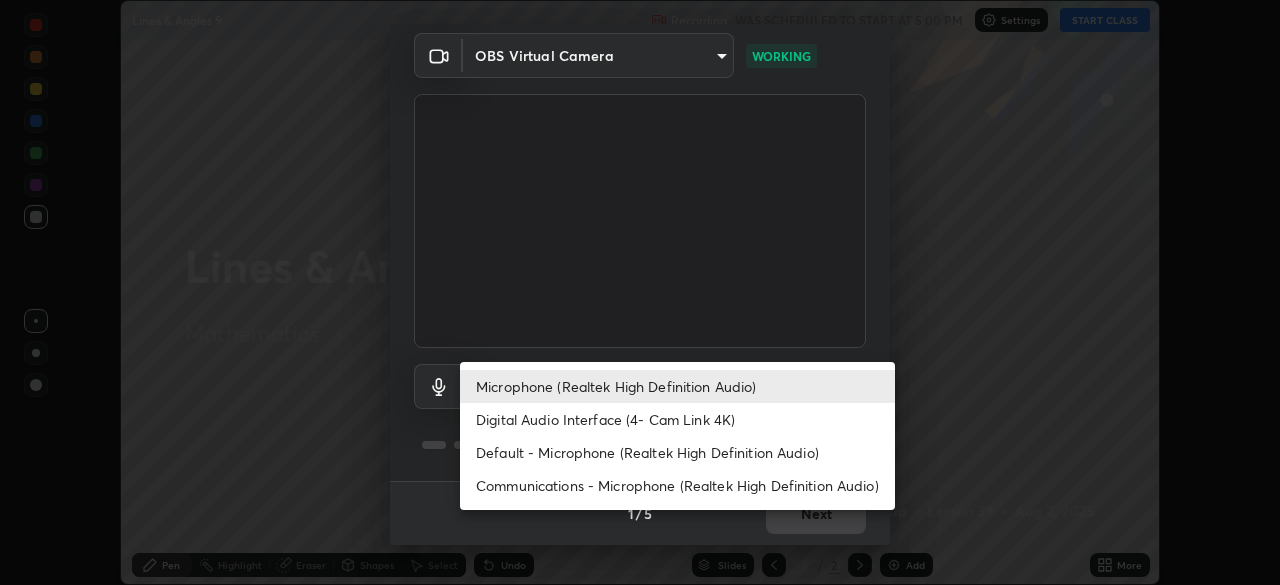 click on "Digital Audio Interface (4- Cam Link 4K)" at bounding box center [677, 419] 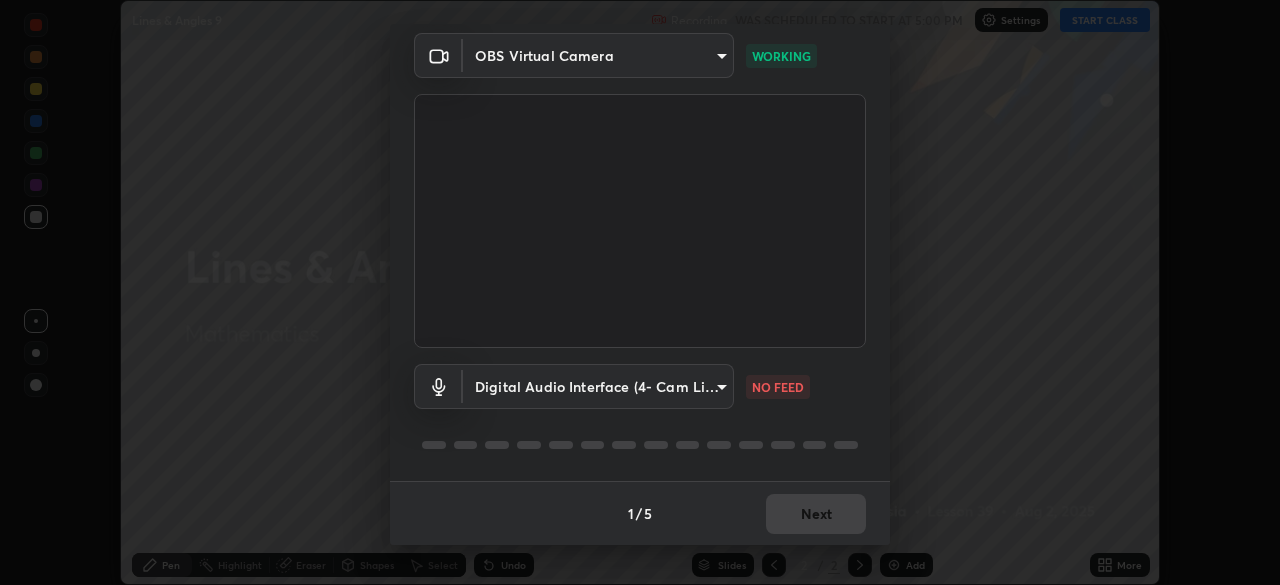 click on "Erase all Lines & Angles 9 Recording WAS SCHEDULED TO START AT 5:00 PM Settings START CLASS Setting up your live class Lines & Angles 9 • L39 of Mathematics [PERSON] Pen Highlight Eraser Shapes Select Undo Slides 2 / 2 Add More No doubts shared Encourage your learners to ask a doubt for better clarity Report an issue Reason for reporting Buffering Chat not working Audio - Video sync issue Educator video quality low ​ Attach an image Report Media settings OBS Virtual Camera [HASH] WORKING Digital Audio Interface (4- Cam Link 4K) [HASH] NO FEED 1 / 5 Next" at bounding box center (640, 292) 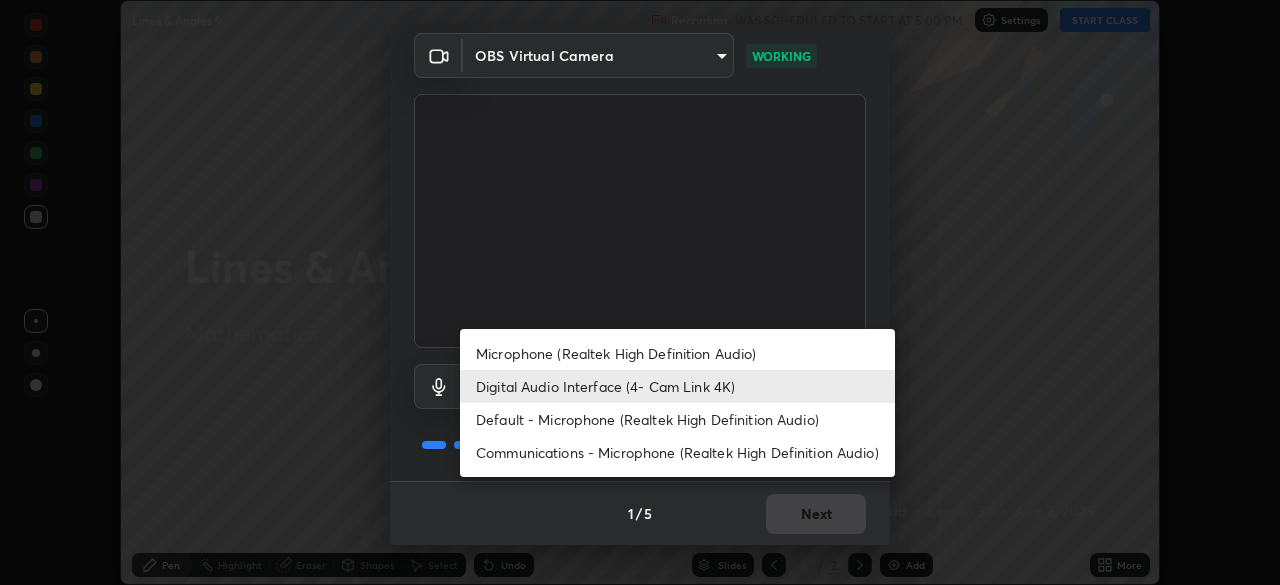 click on "Microphone (Realtek High Definition Audio)" at bounding box center [677, 353] 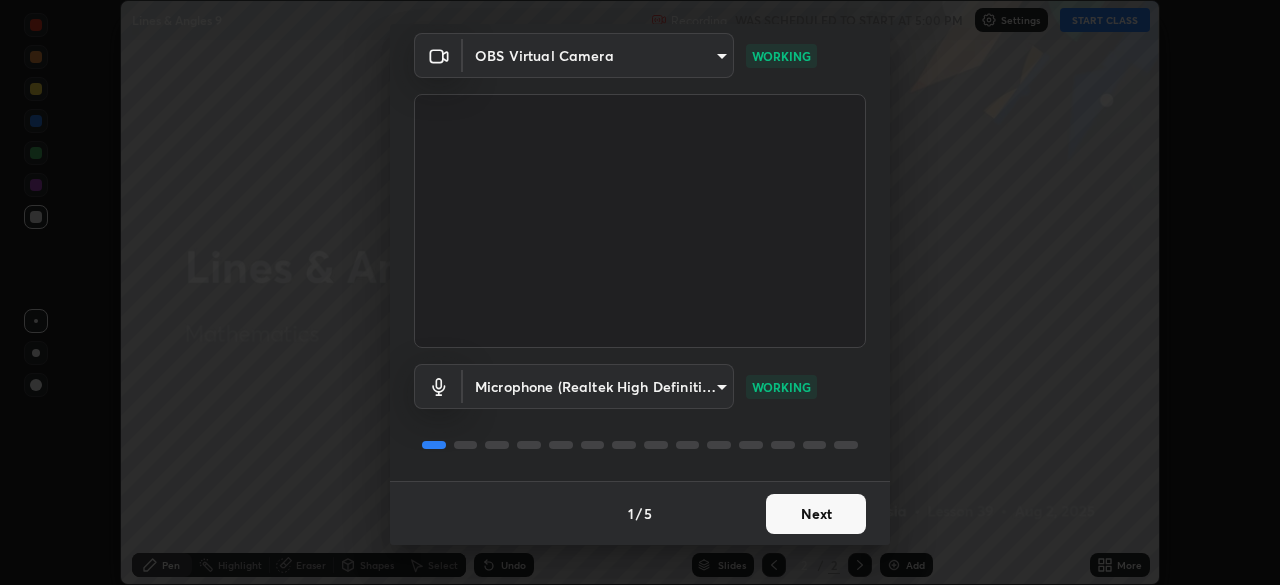 click on "Next" at bounding box center [816, 514] 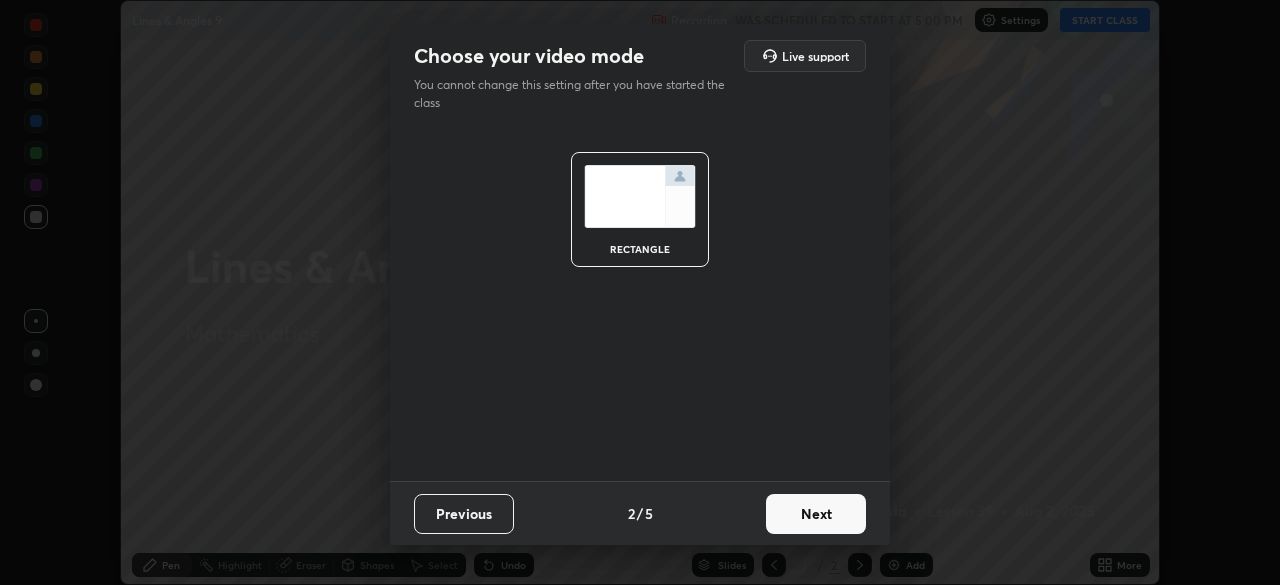 scroll, scrollTop: 0, scrollLeft: 0, axis: both 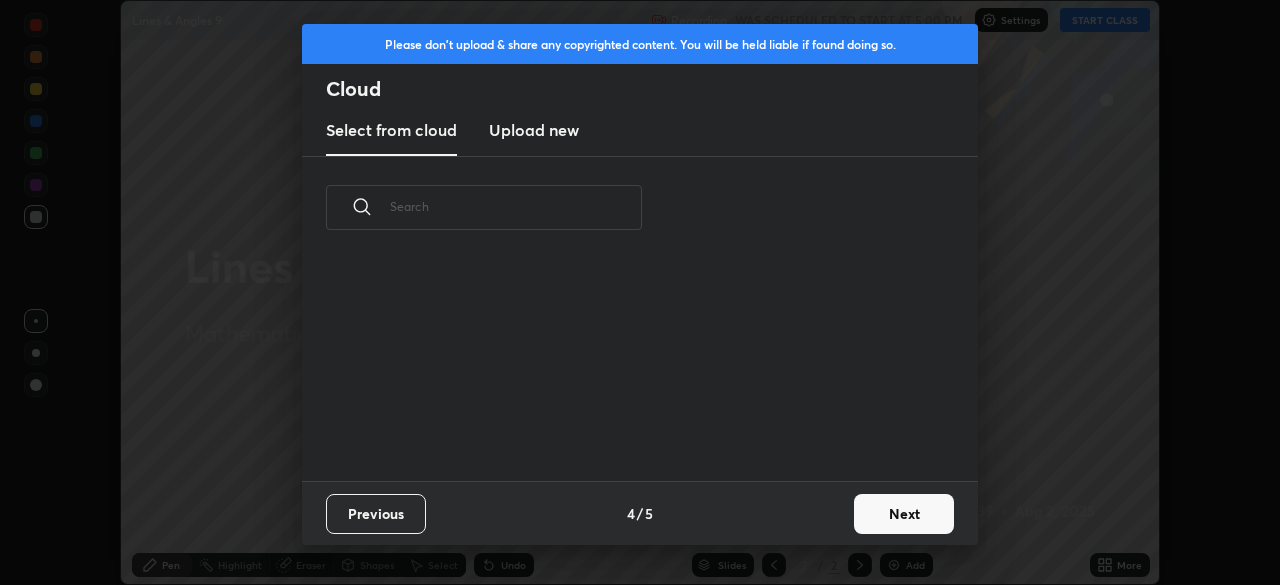 click on "Previous 4 / 5 Next" at bounding box center [640, 513] 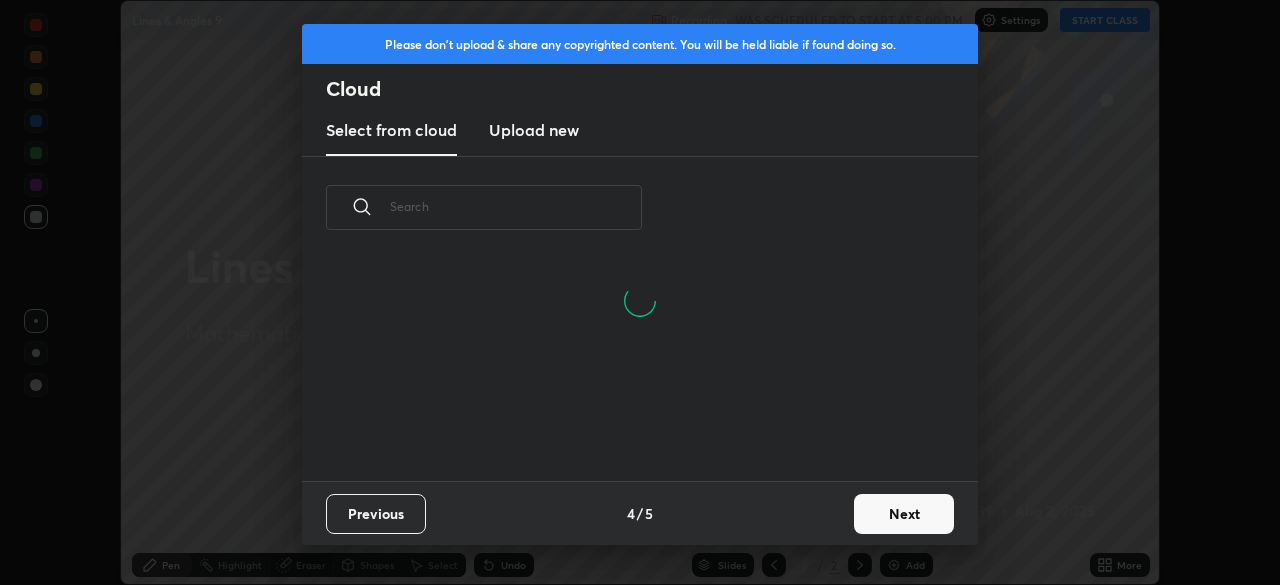 click on "Next" at bounding box center (904, 514) 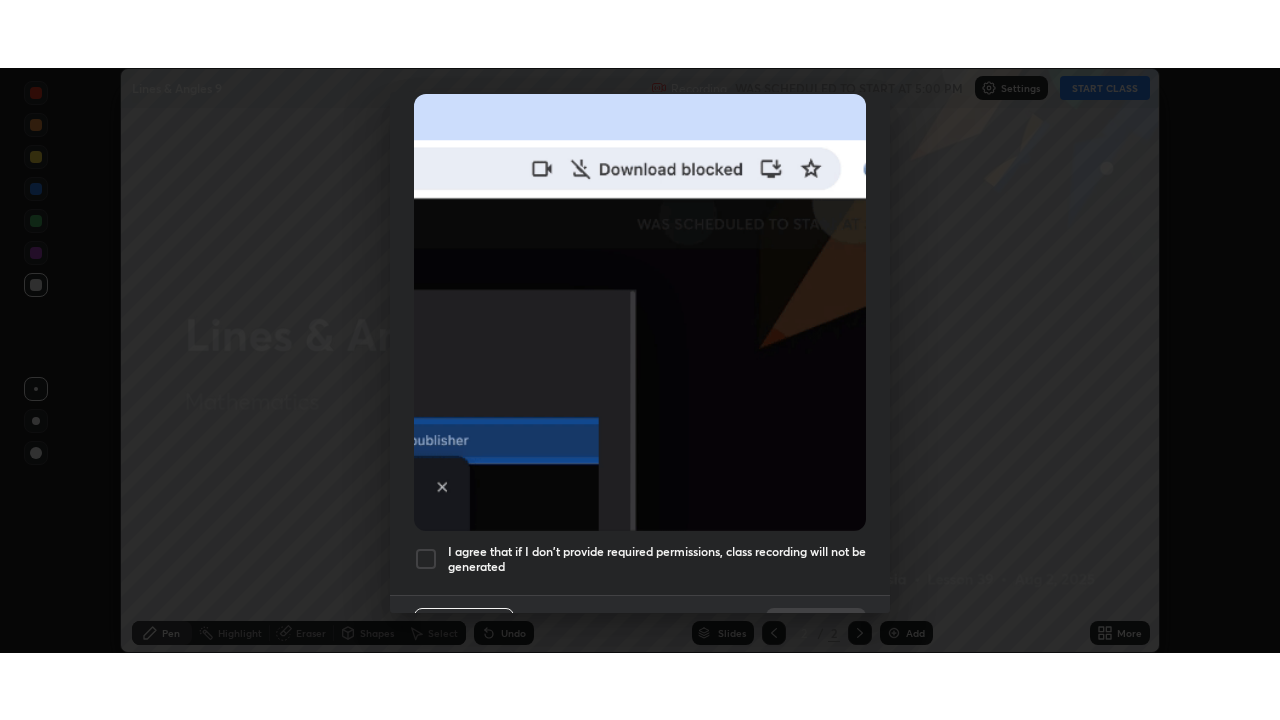 scroll, scrollTop: 444, scrollLeft: 0, axis: vertical 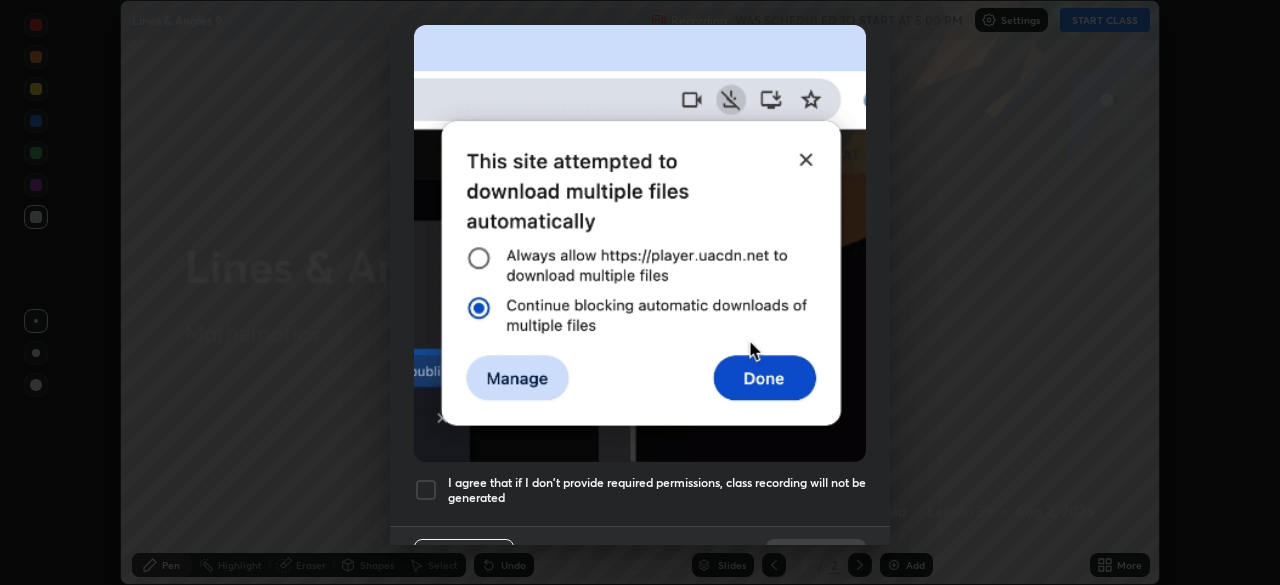 click at bounding box center (426, 490) 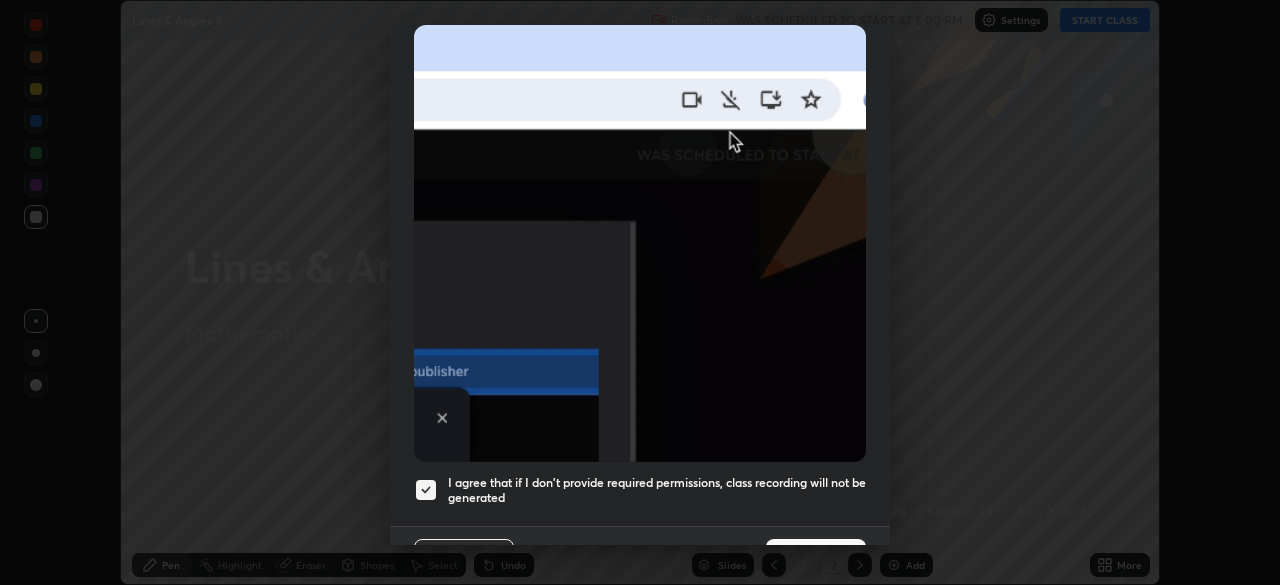 click on "Done" at bounding box center (816, 559) 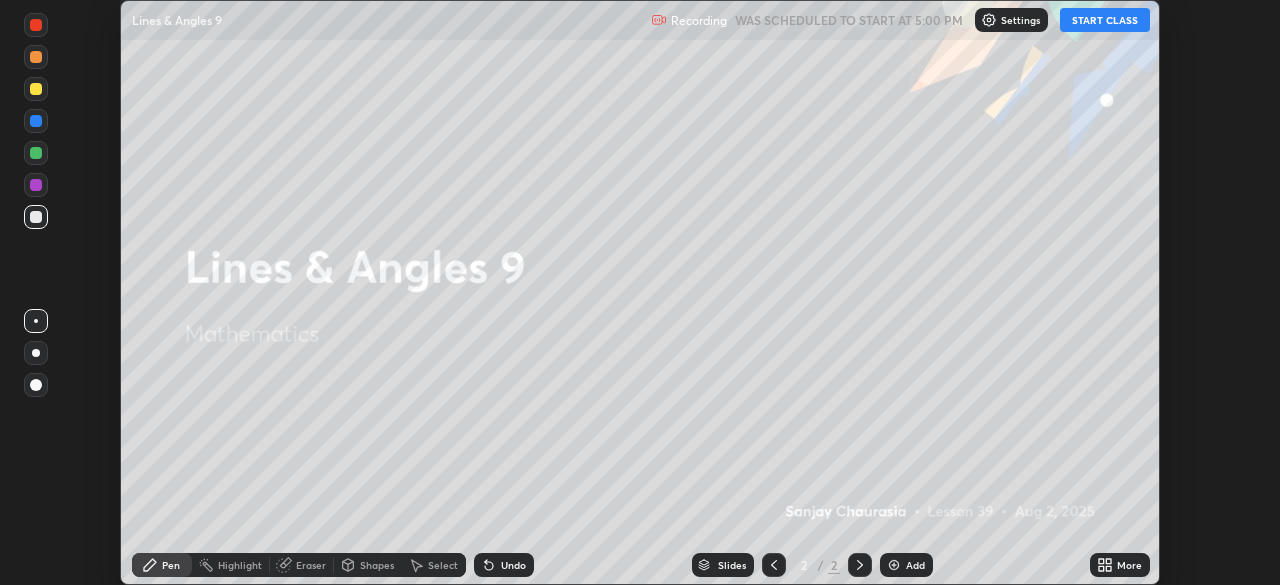 click on "Add" at bounding box center (906, 565) 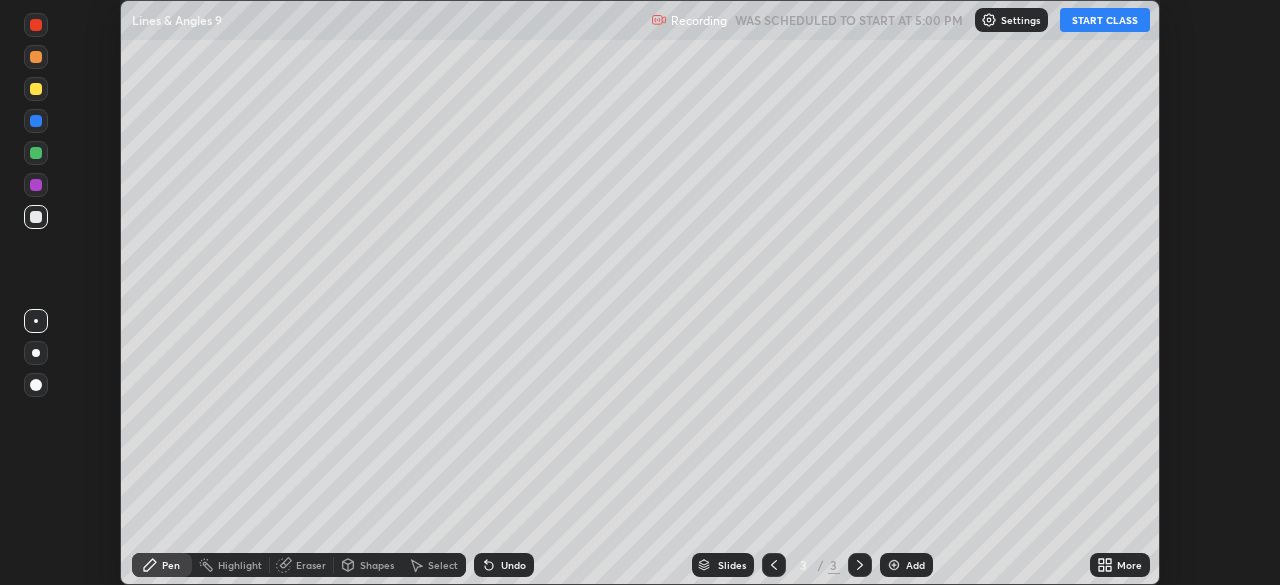 click 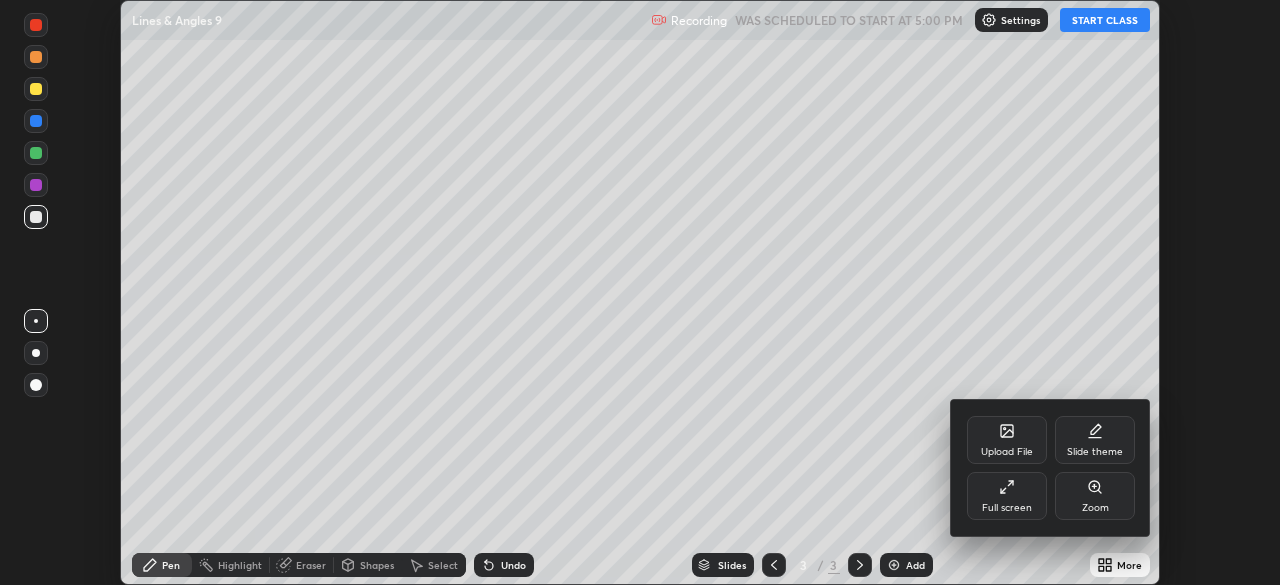 click on "Full screen" at bounding box center [1007, 496] 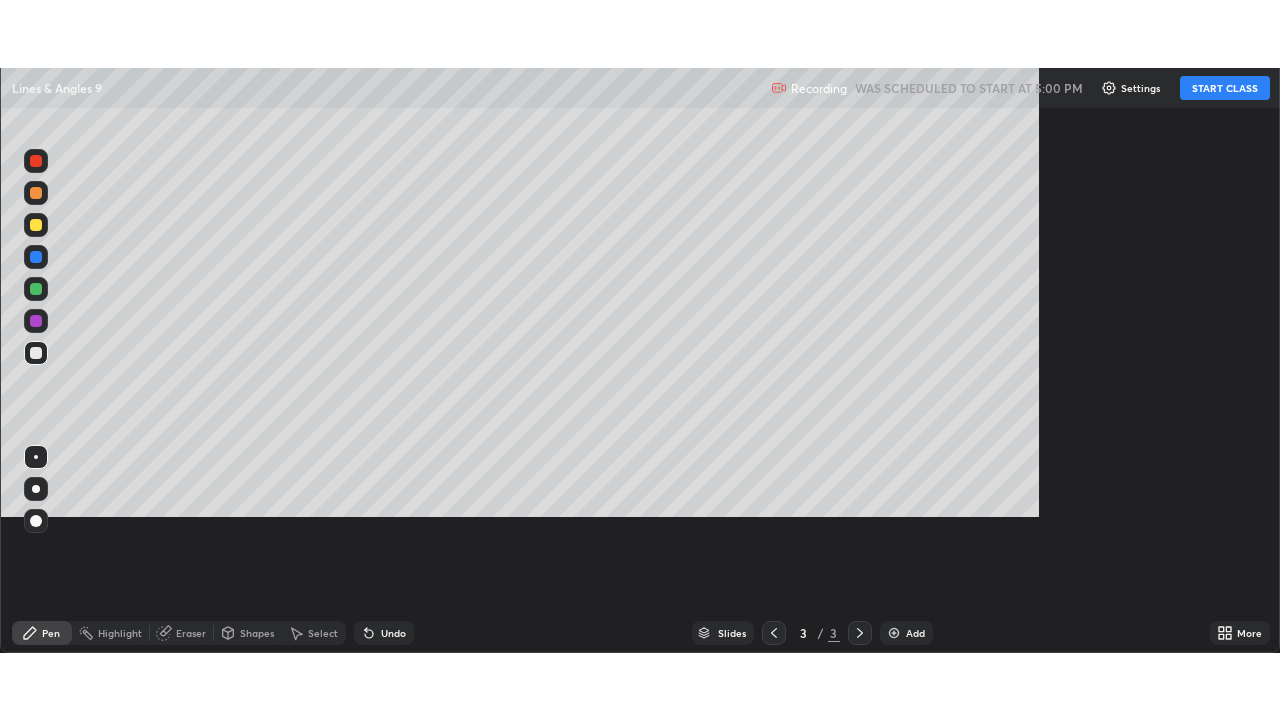 scroll, scrollTop: 99280, scrollLeft: 98720, axis: both 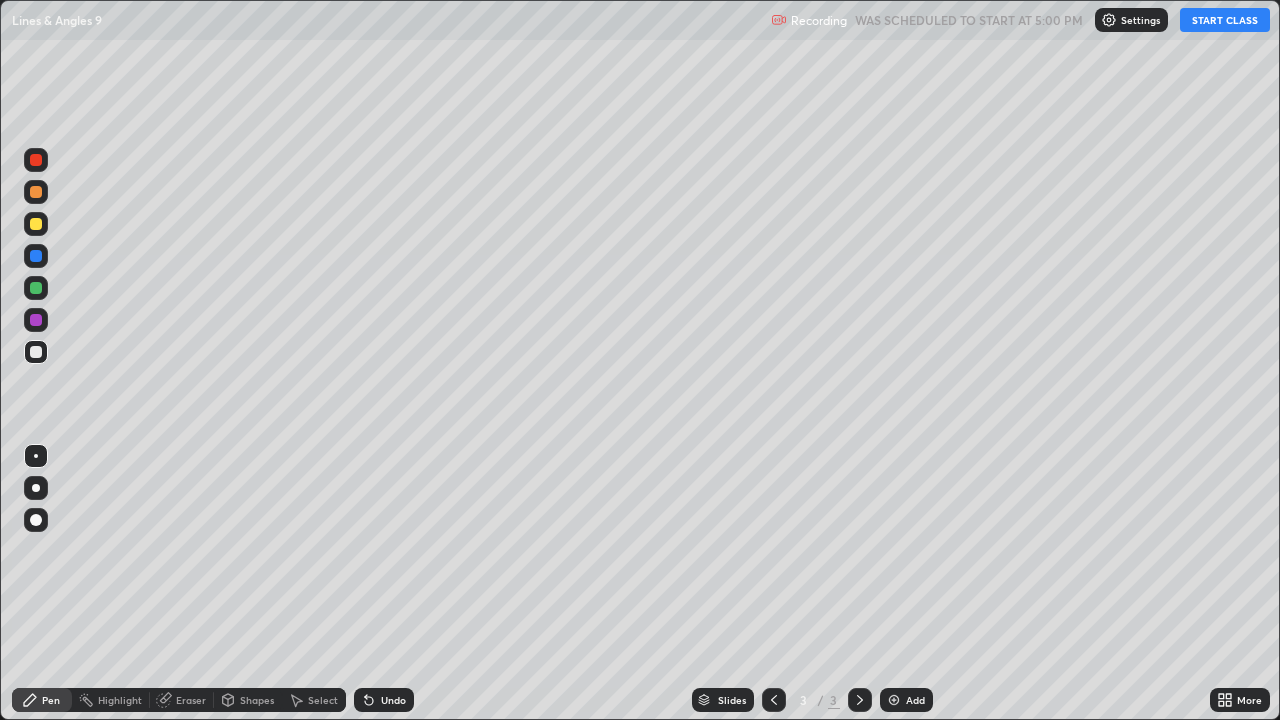 click on "START CLASS" at bounding box center [1225, 20] 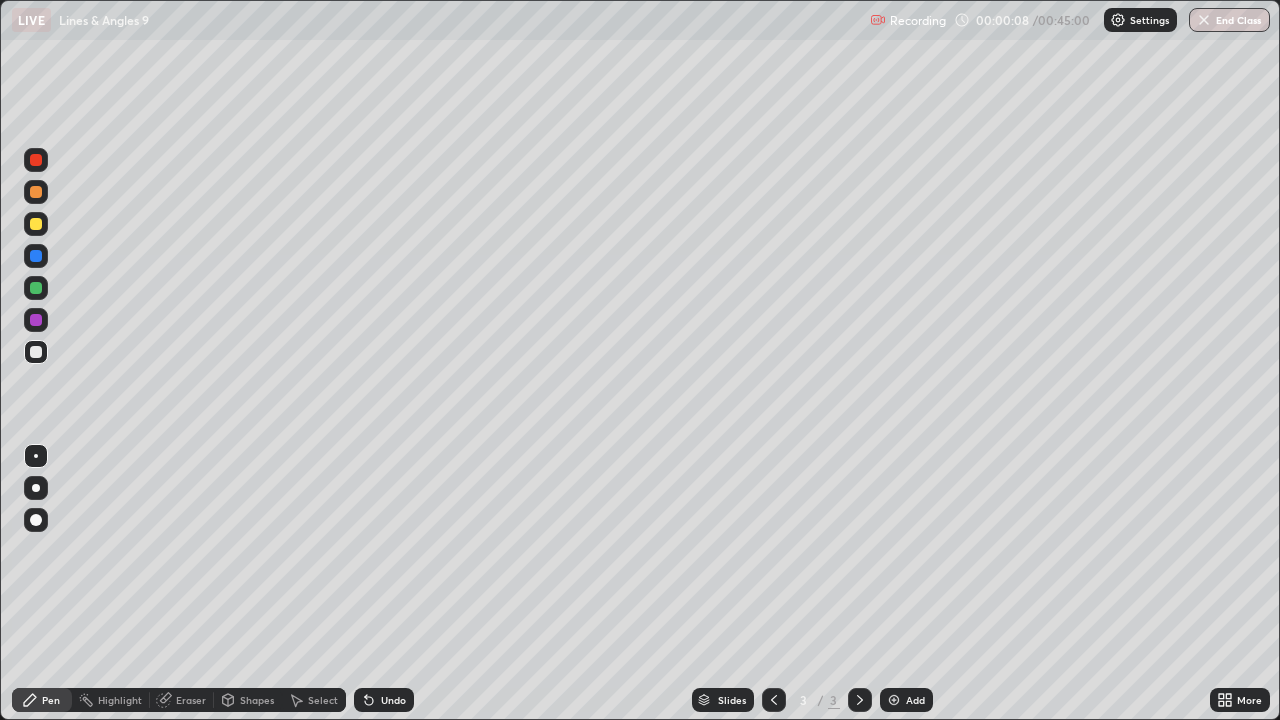 click at bounding box center (36, 224) 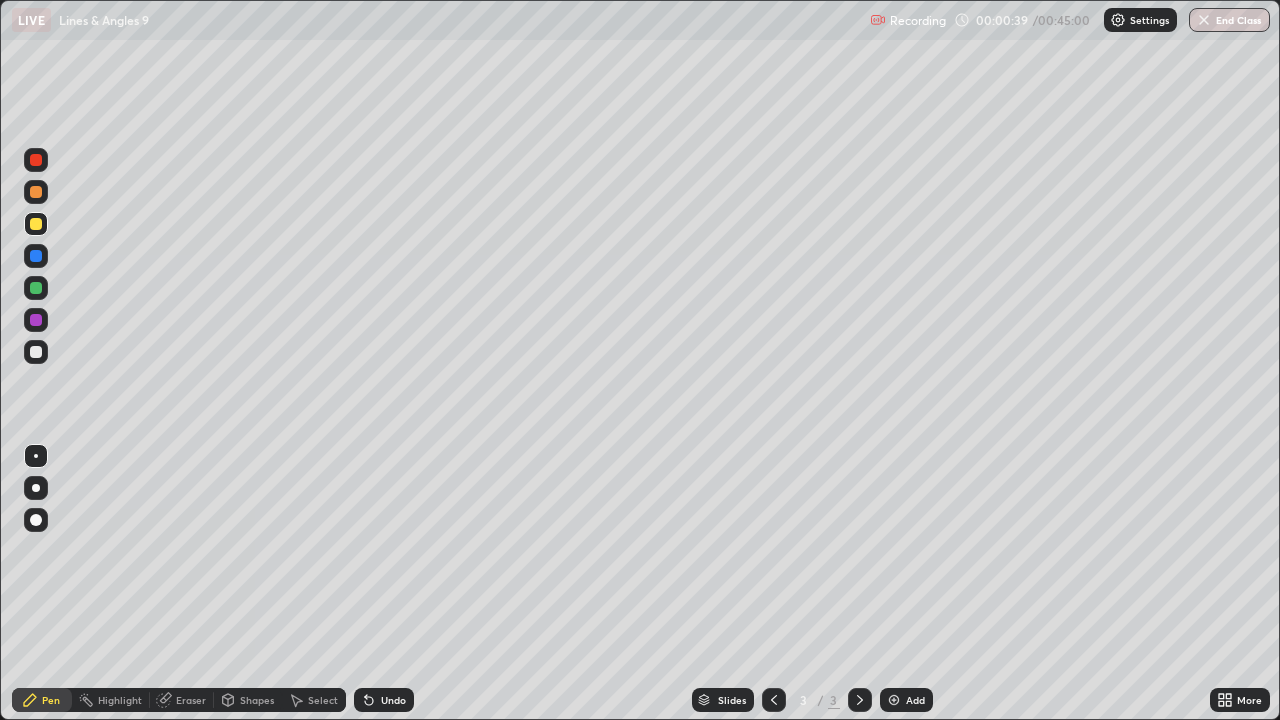 click at bounding box center (36, 224) 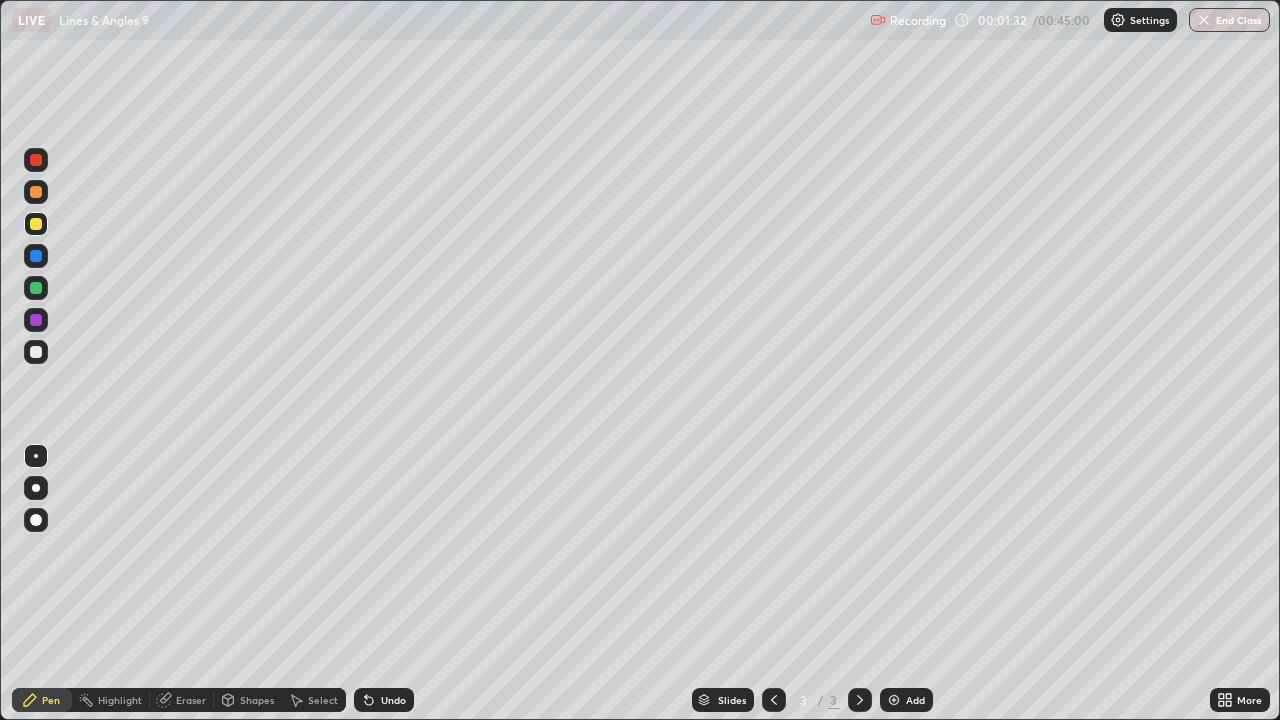 click on "Eraser" at bounding box center [191, 700] 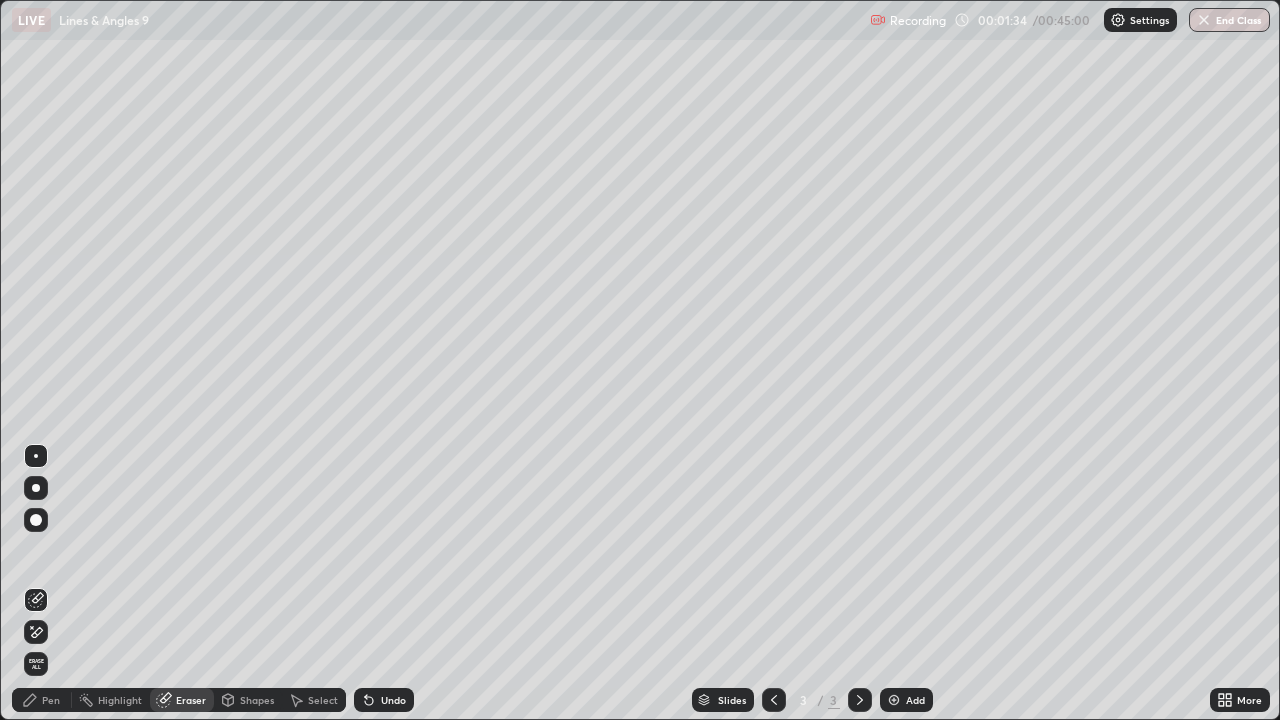 click on "Pen" at bounding box center [42, 700] 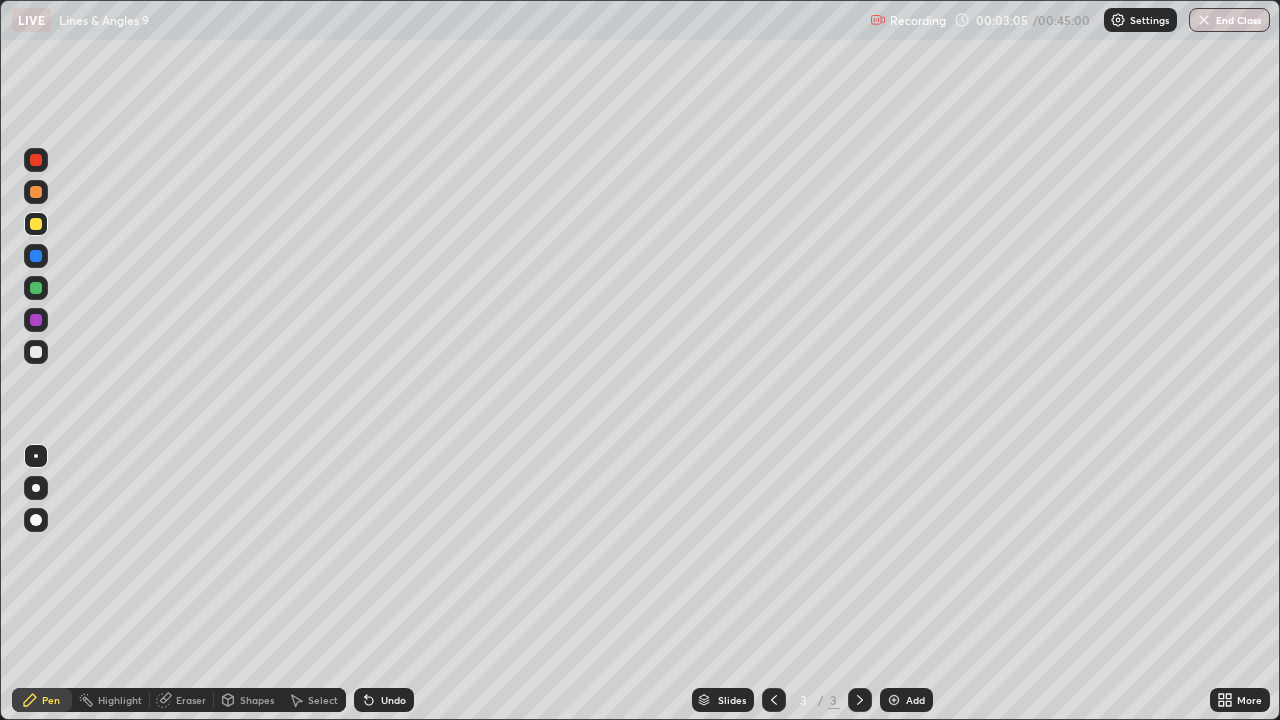 click at bounding box center [36, 288] 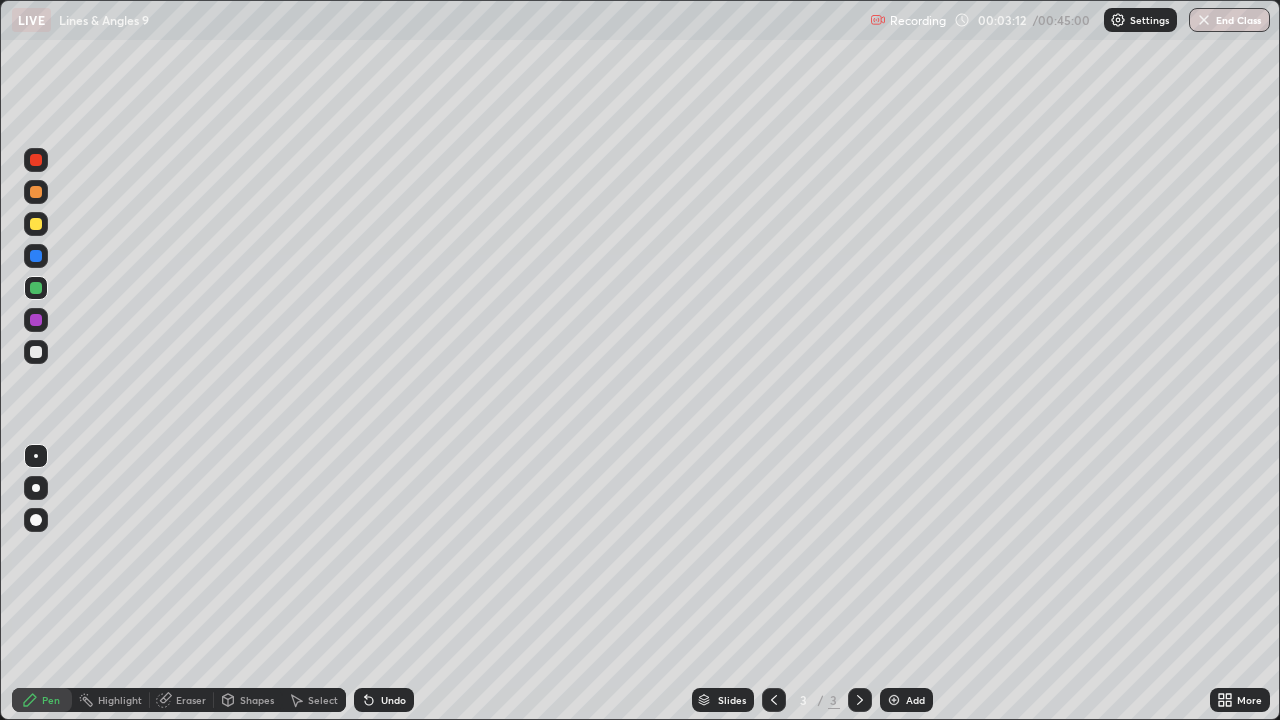 click on "Eraser" at bounding box center (182, 700) 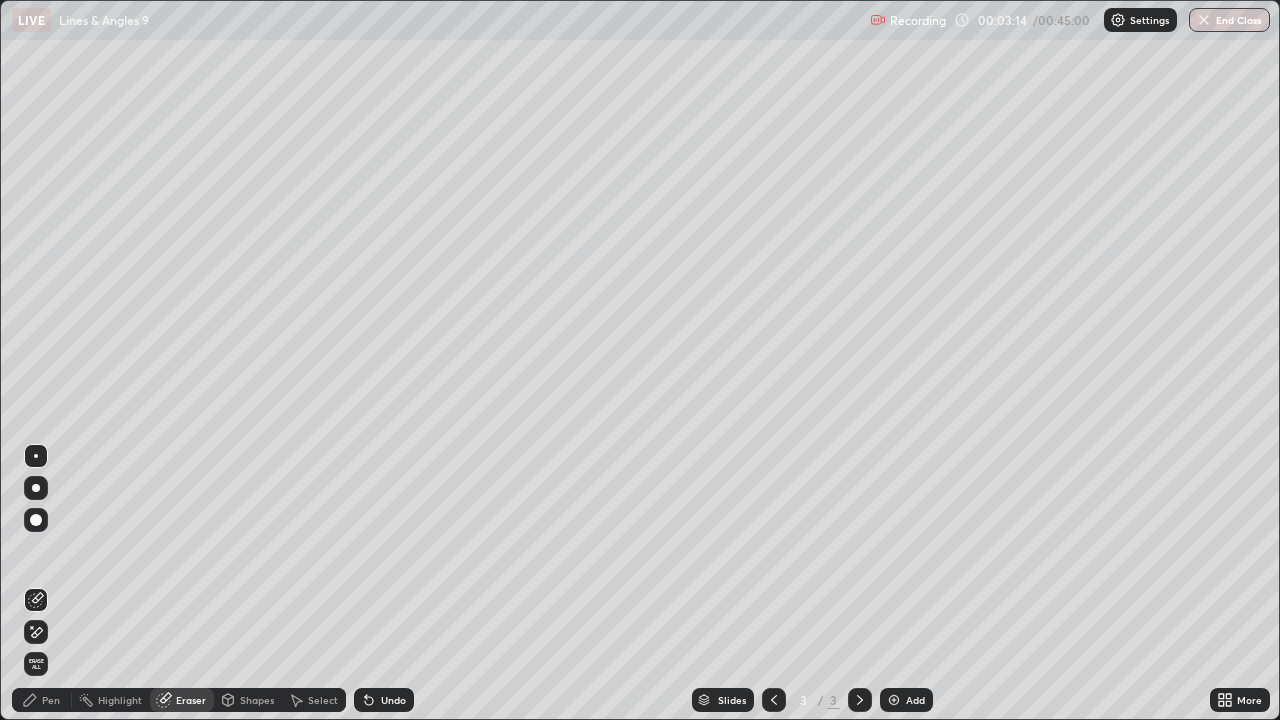 click on "Pen" at bounding box center [42, 700] 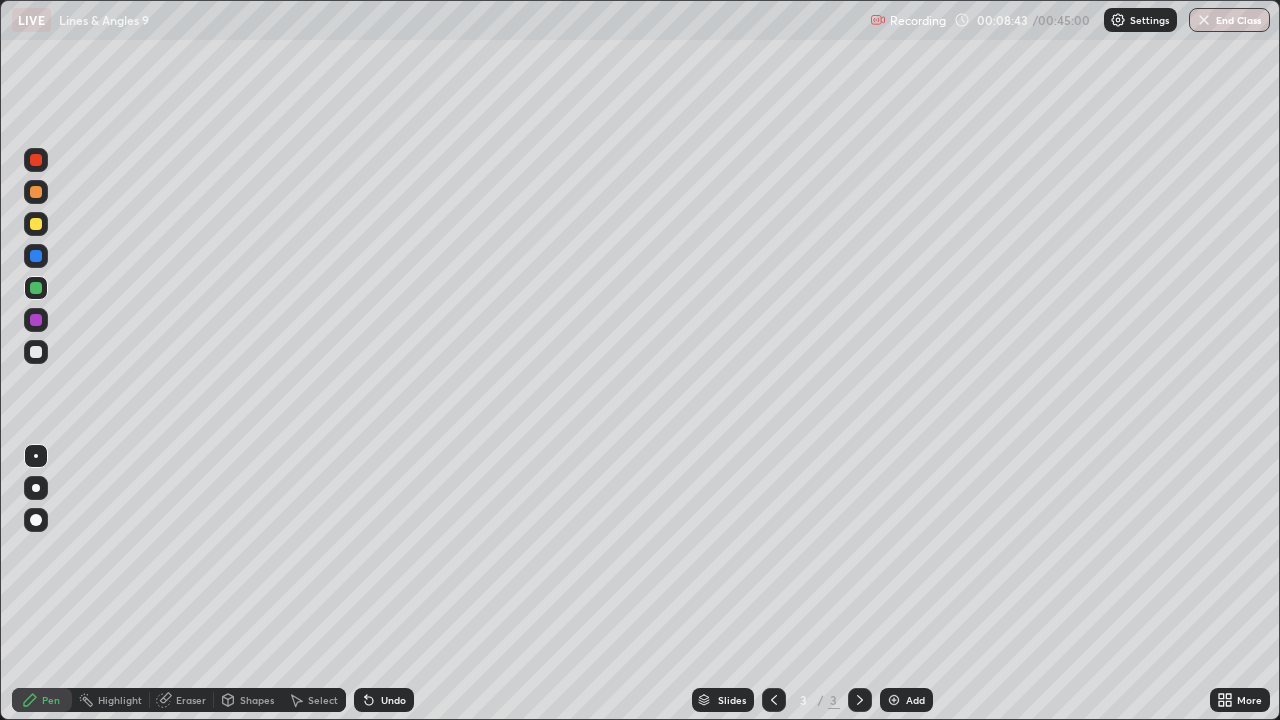 click on "Add" at bounding box center (906, 700) 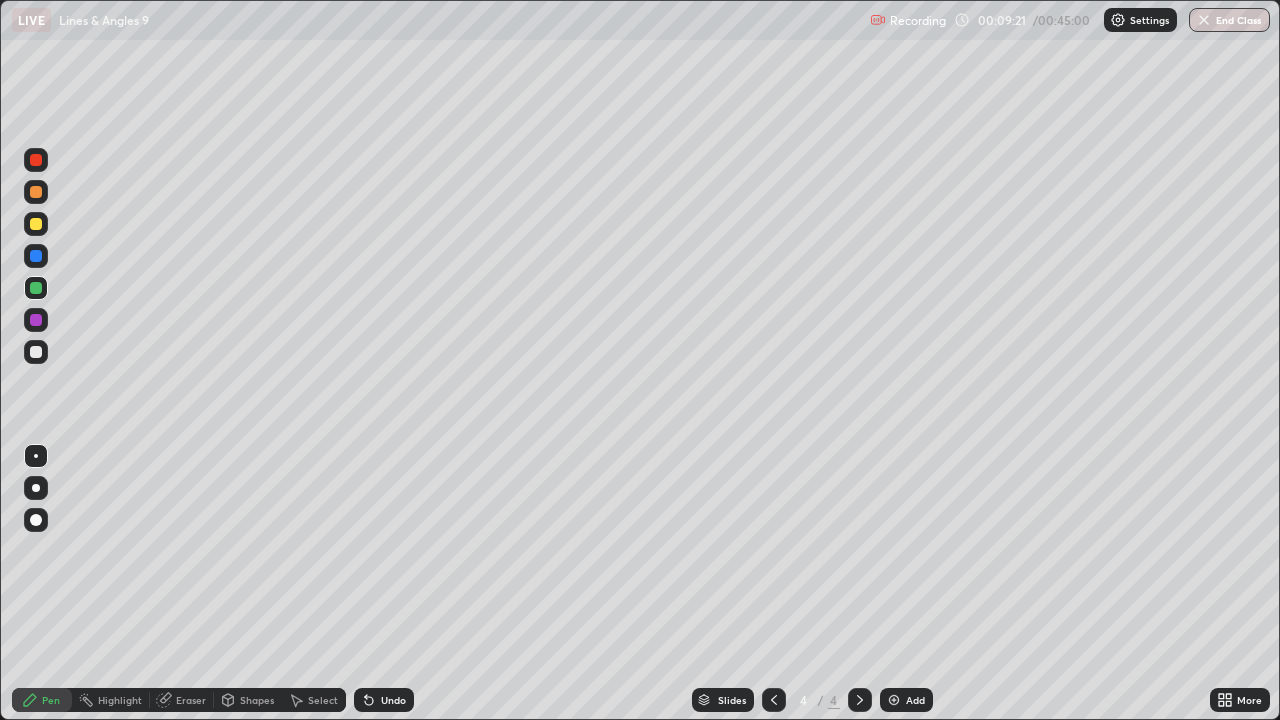 click at bounding box center (36, 352) 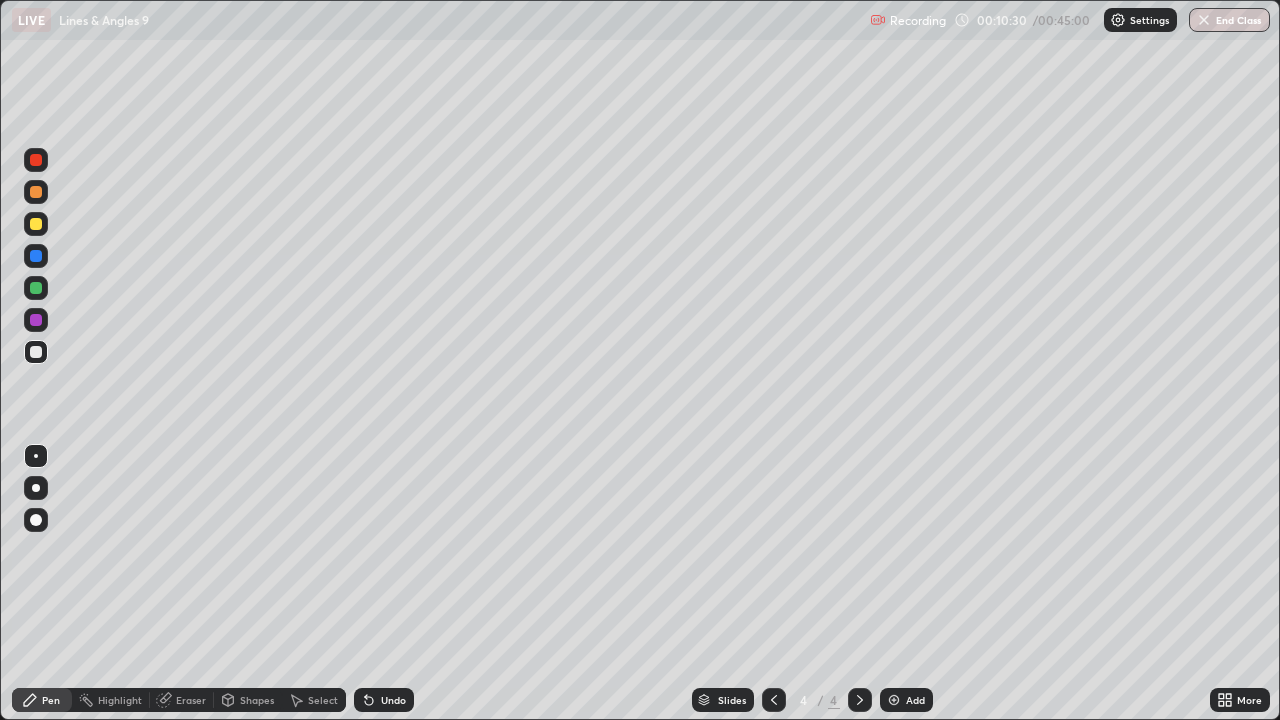 click at bounding box center [36, 288] 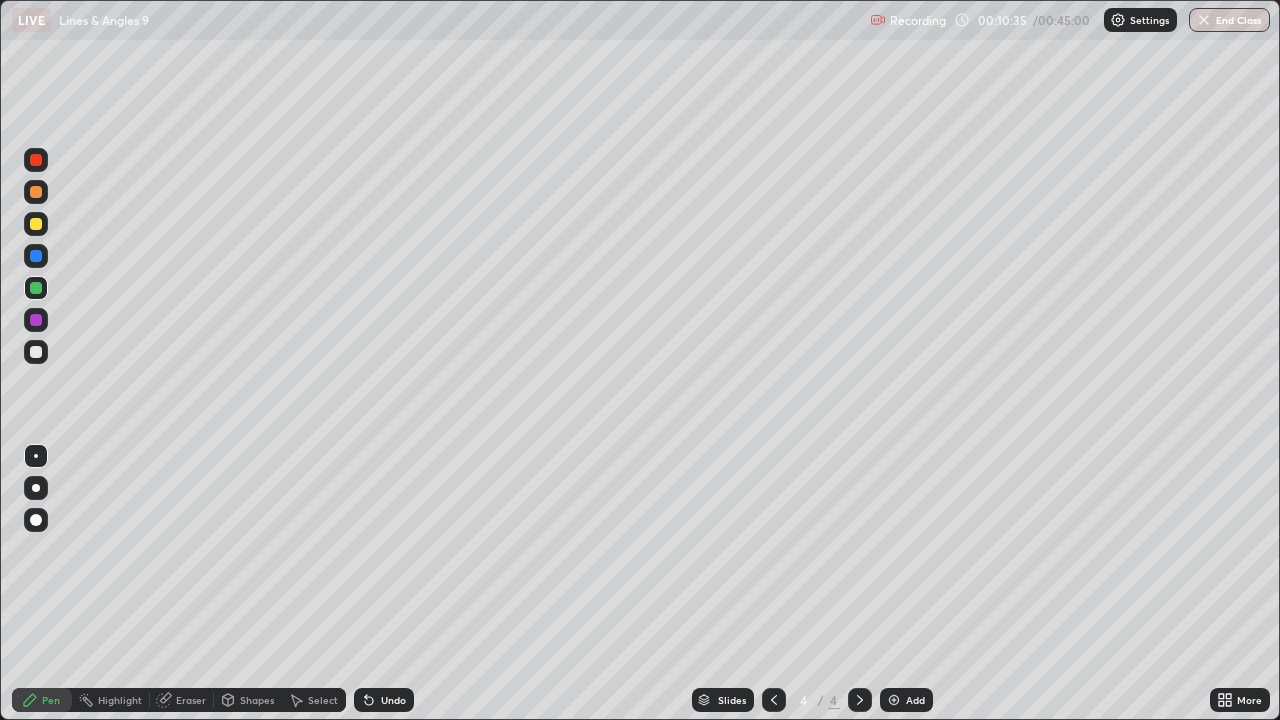 click on "Eraser" at bounding box center [191, 700] 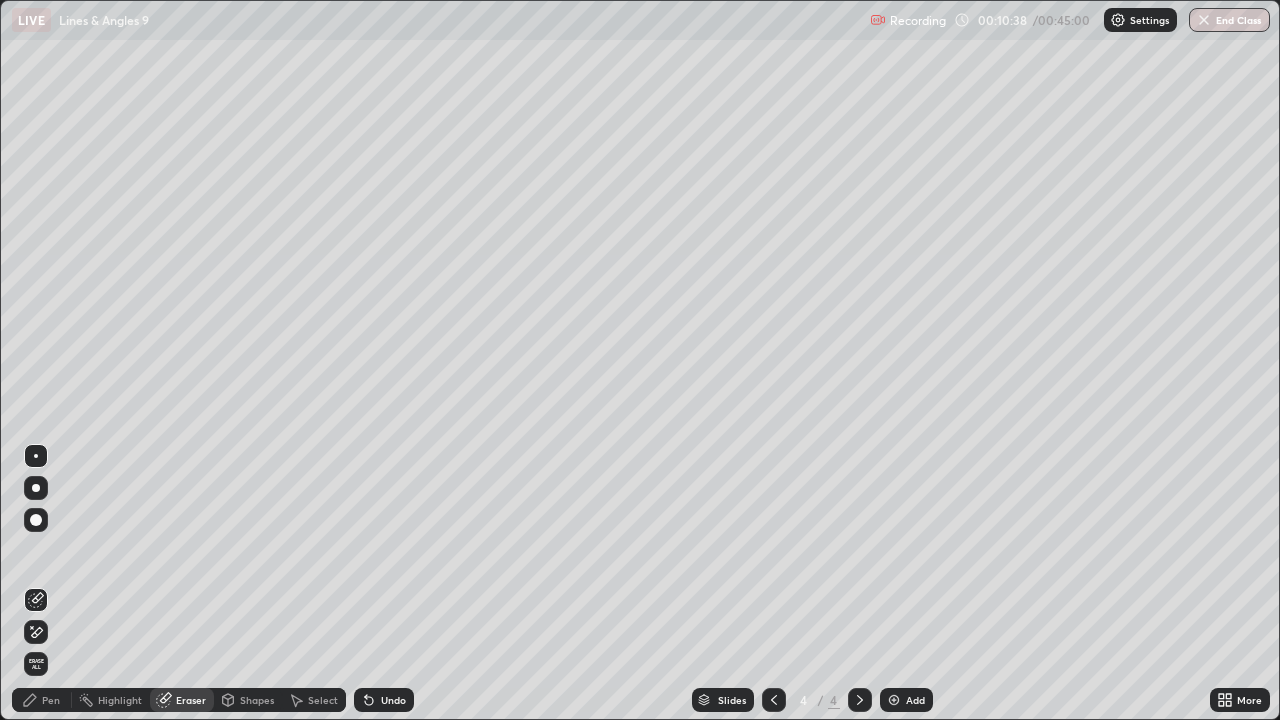 click on "Pen" at bounding box center [51, 700] 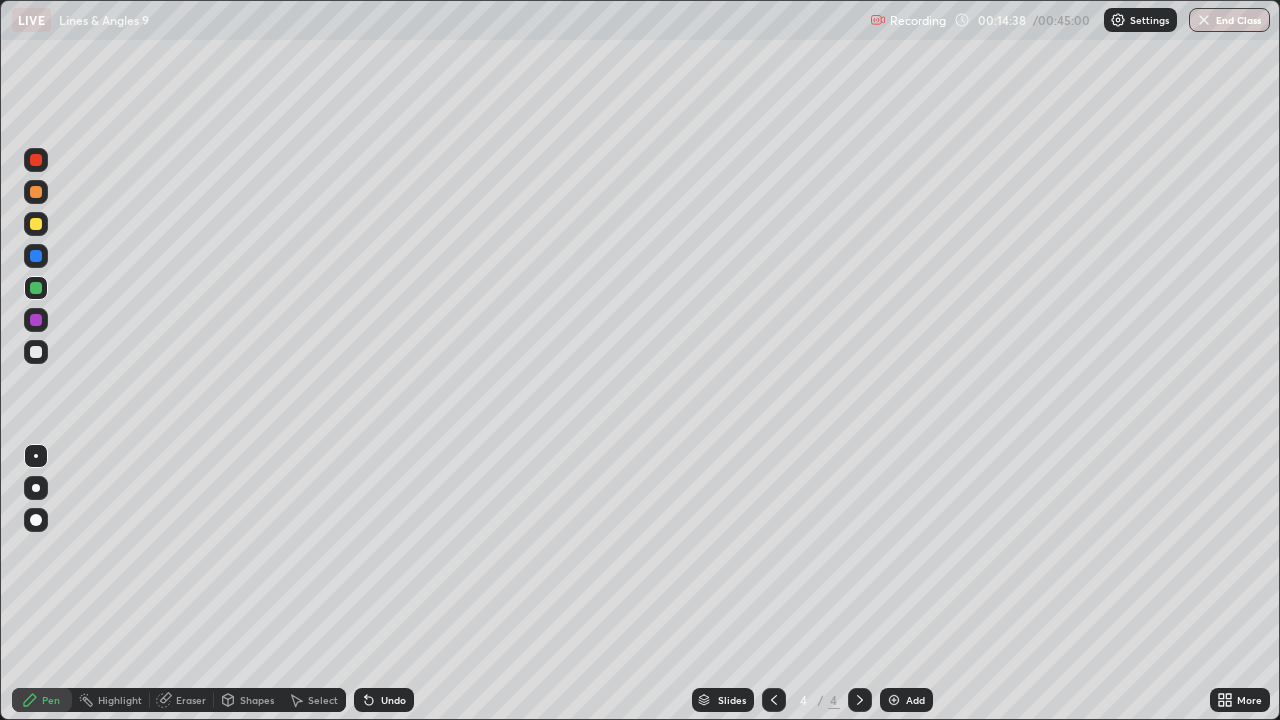 click at bounding box center (36, 352) 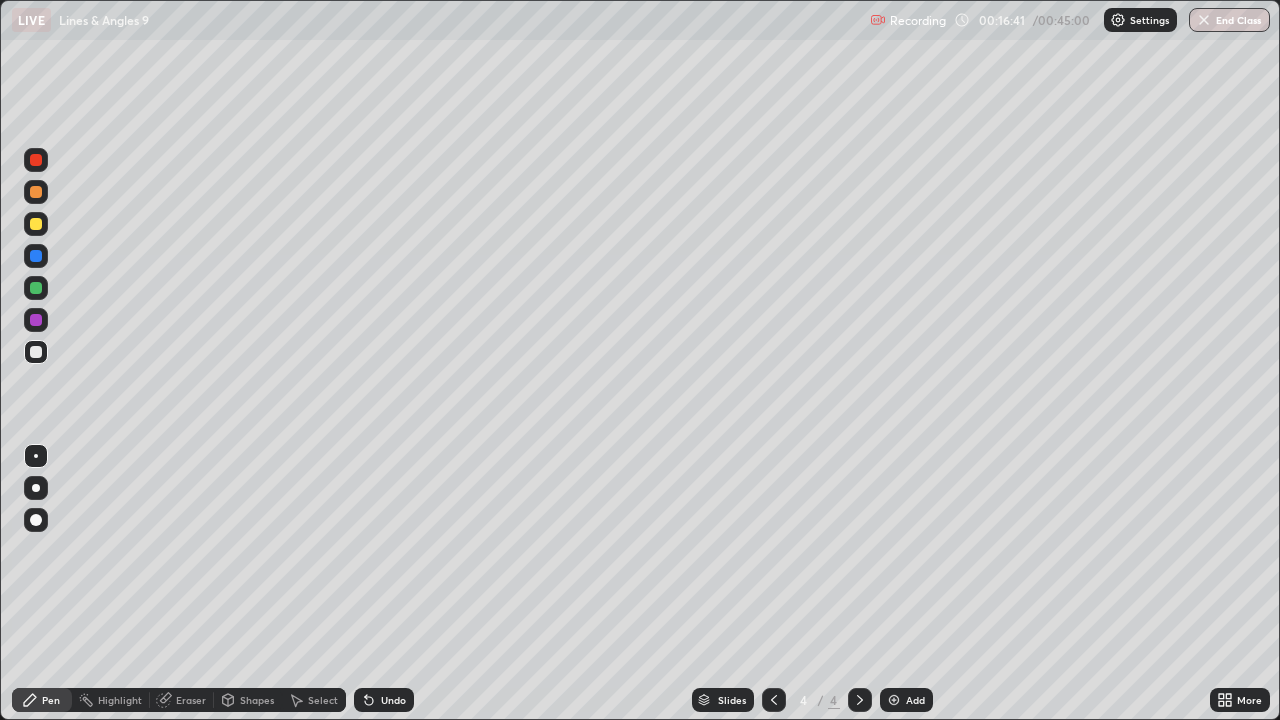 click at bounding box center (36, 288) 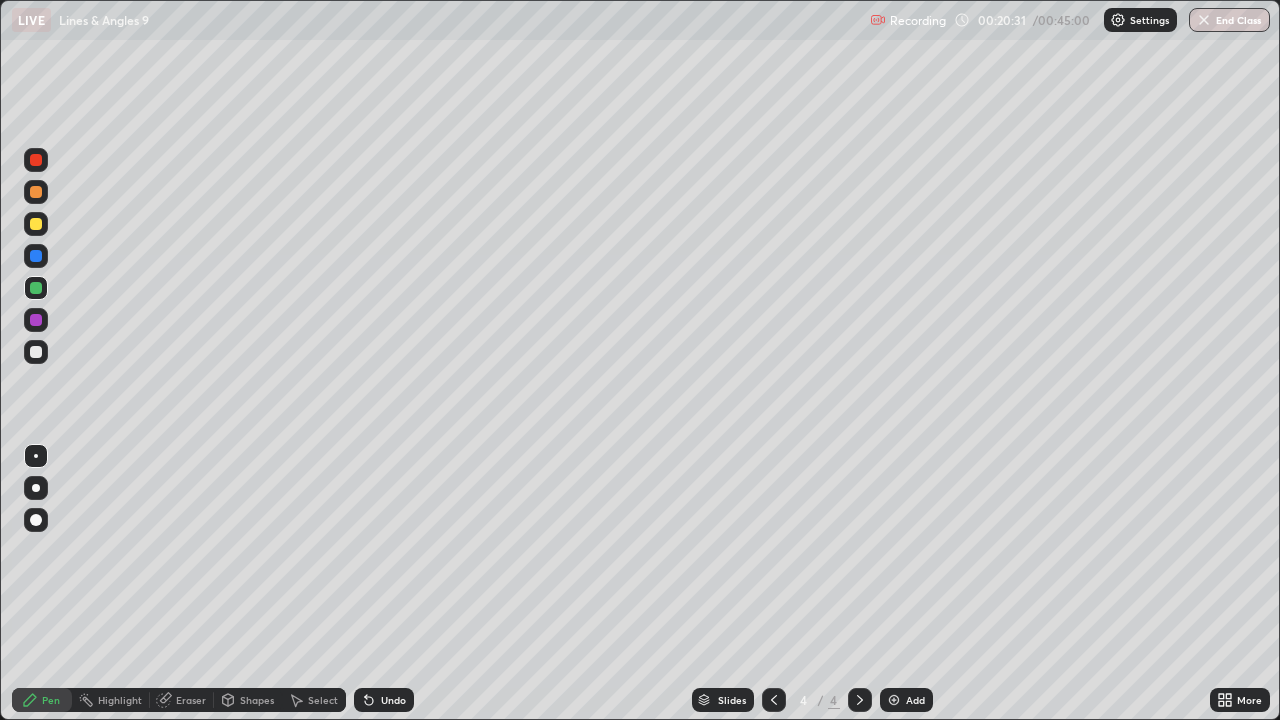 click at bounding box center [36, 224] 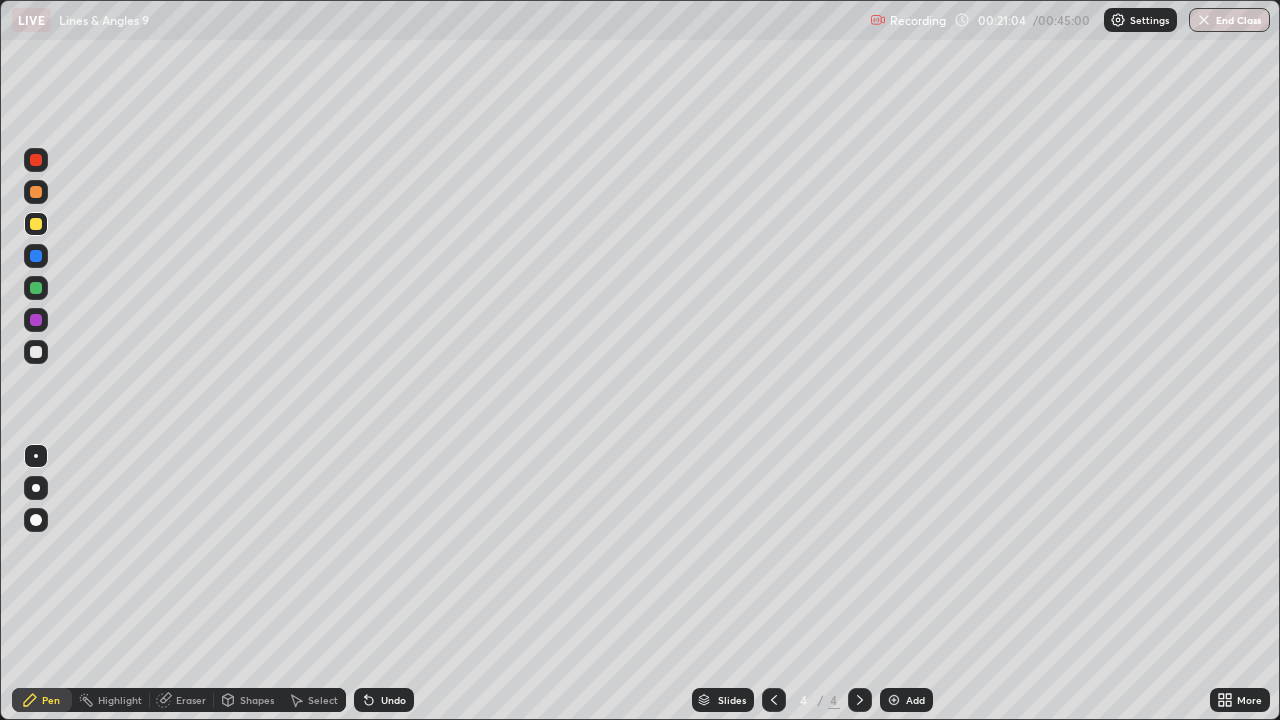 click at bounding box center (36, 160) 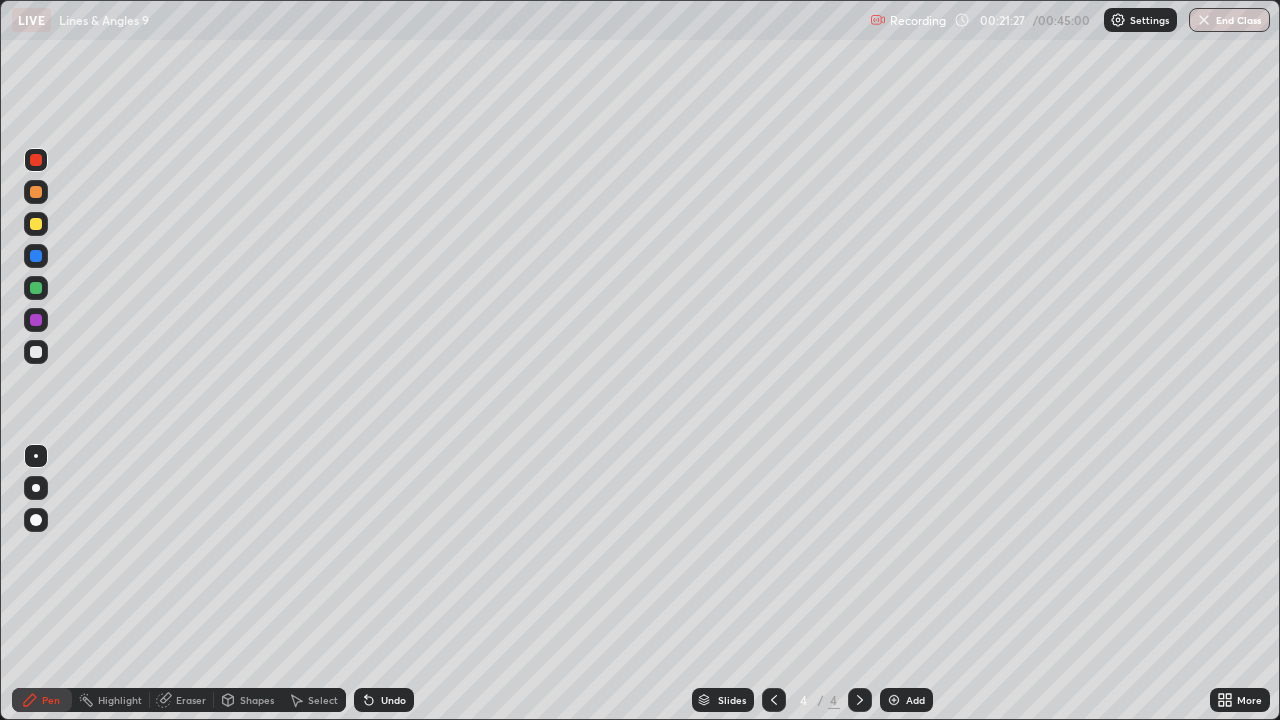 click at bounding box center (36, 256) 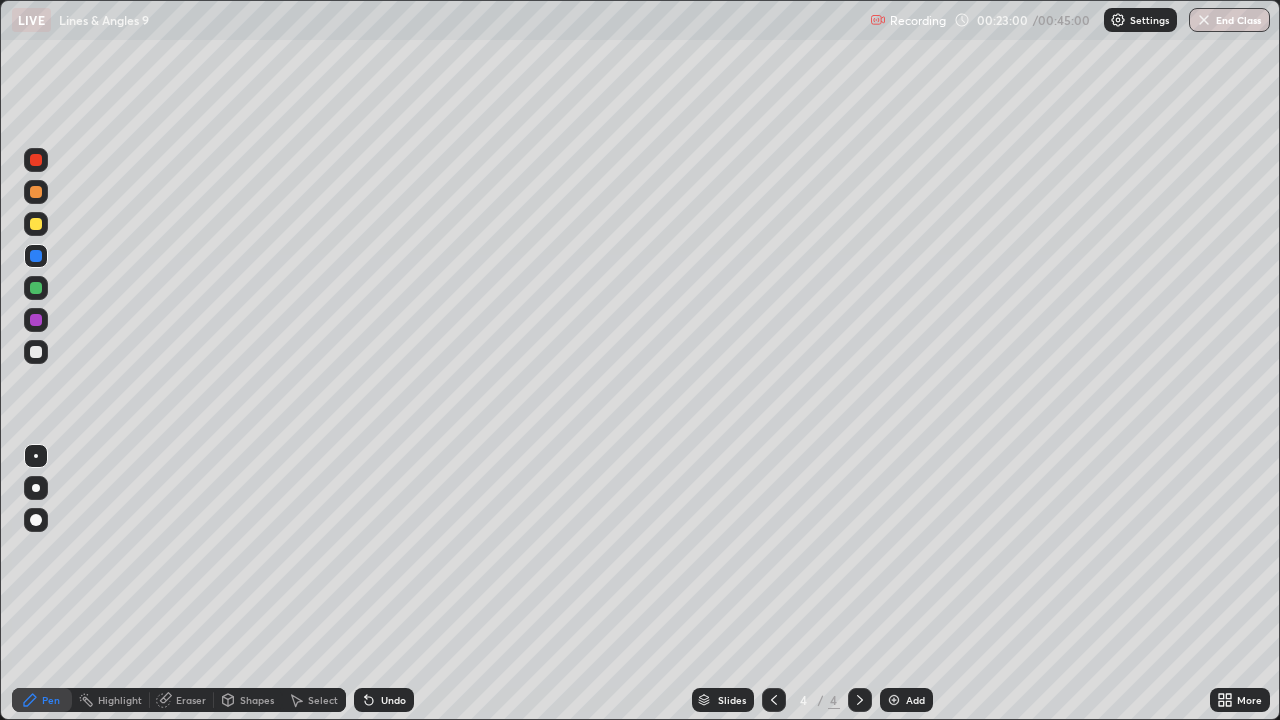 click on "Eraser" at bounding box center (191, 700) 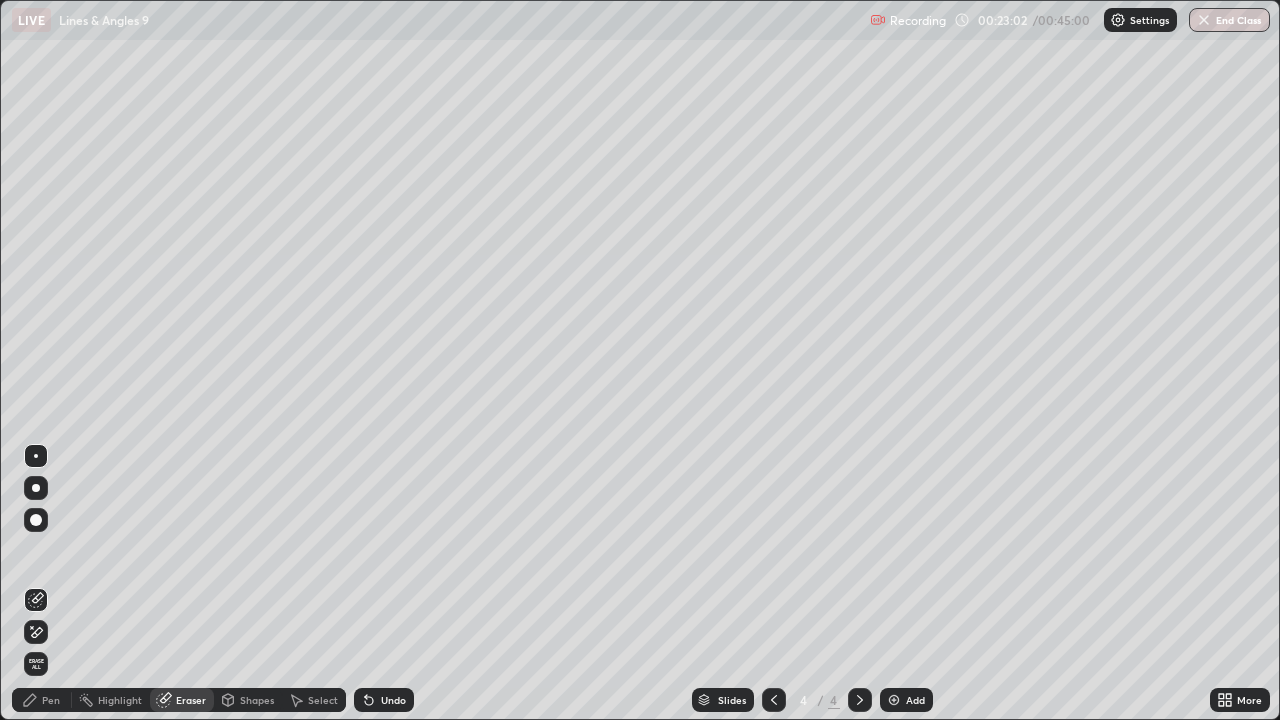 click on "Pen" at bounding box center (51, 700) 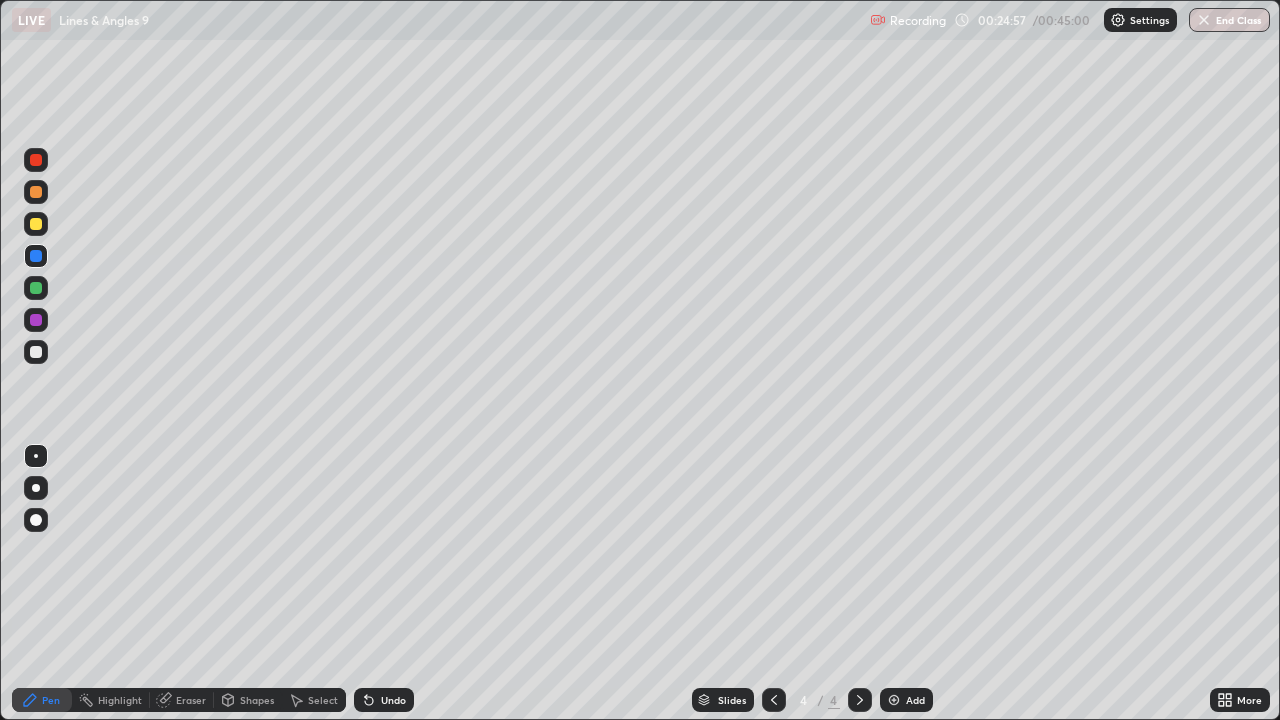 click at bounding box center [36, 288] 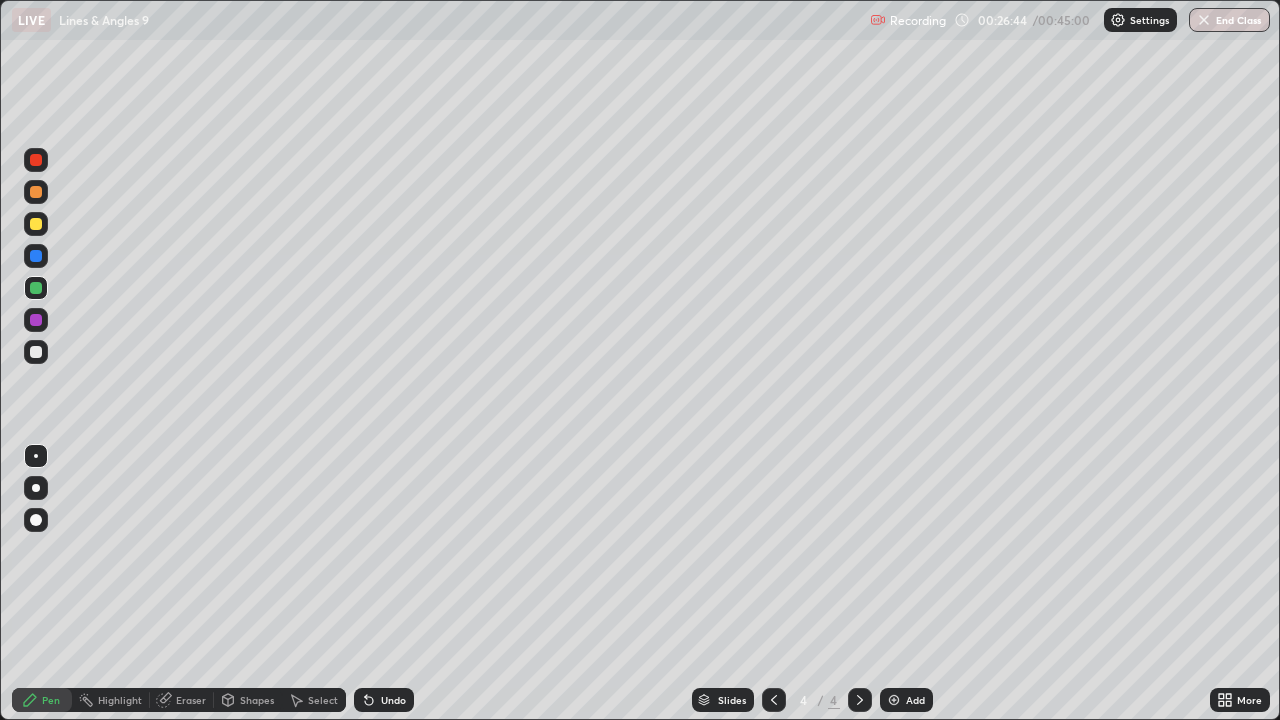 click on "Eraser" at bounding box center [191, 700] 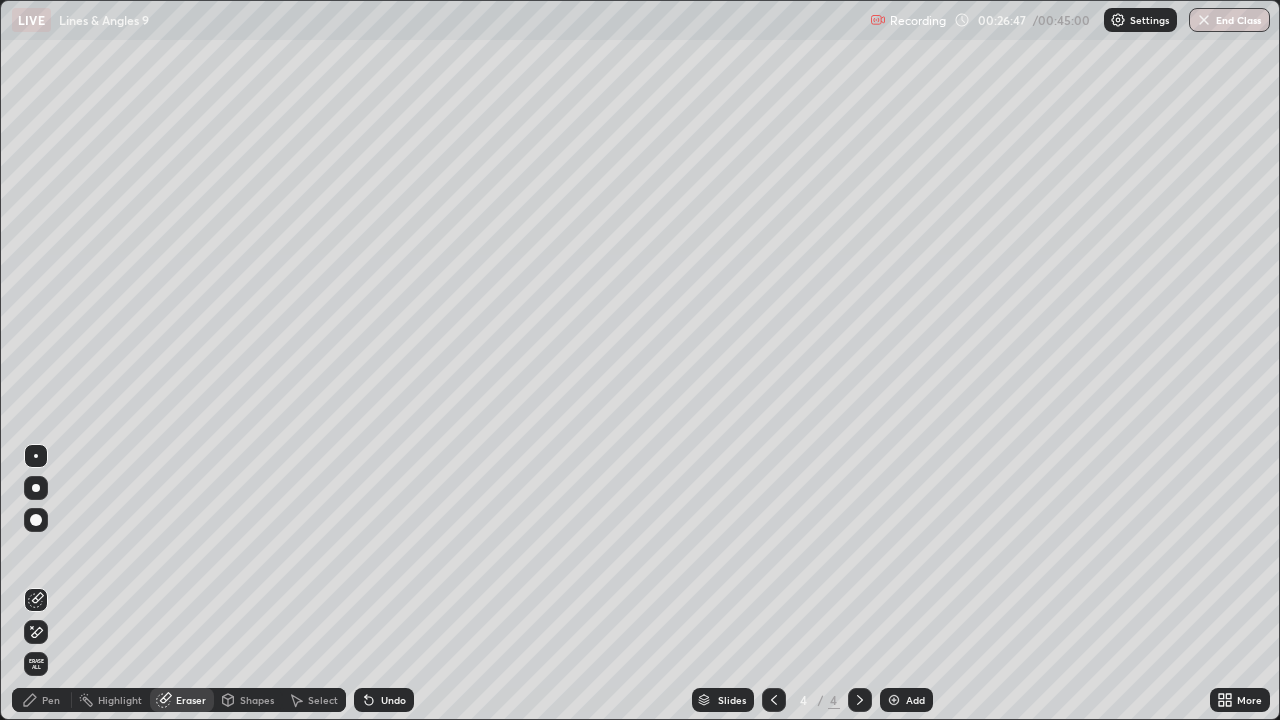 click on "Pen" at bounding box center (42, 700) 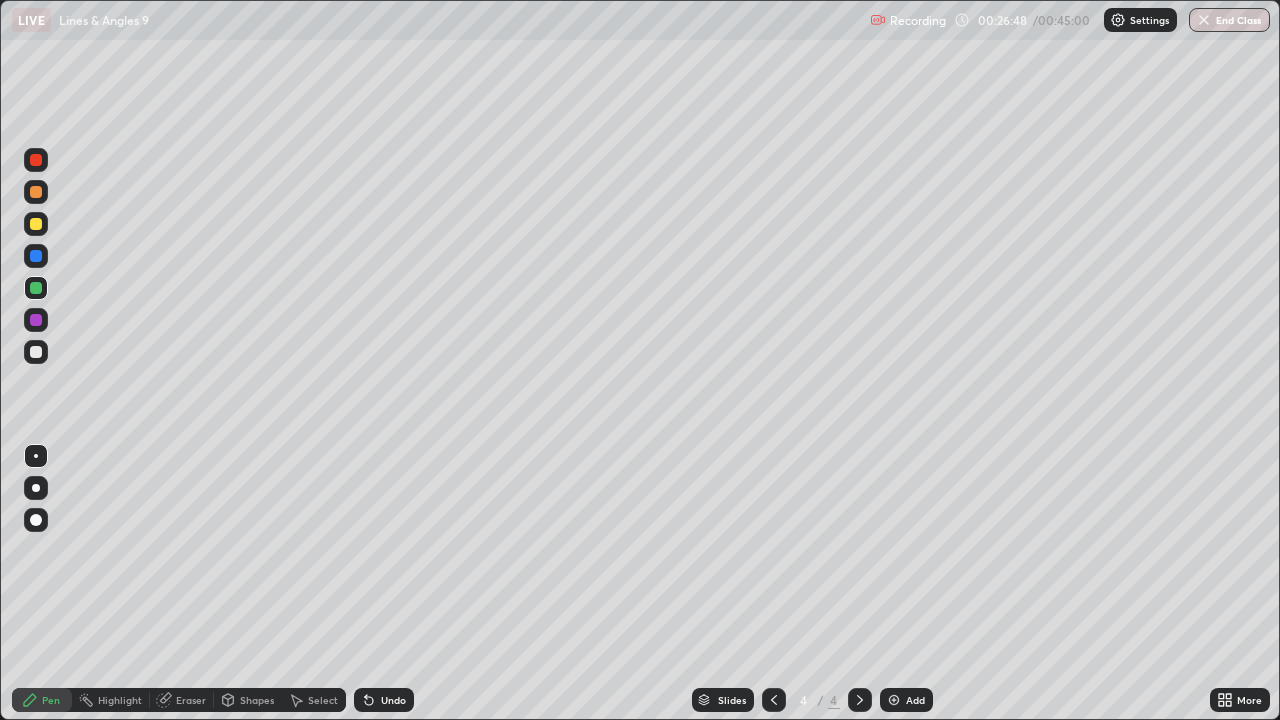 click at bounding box center (36, 352) 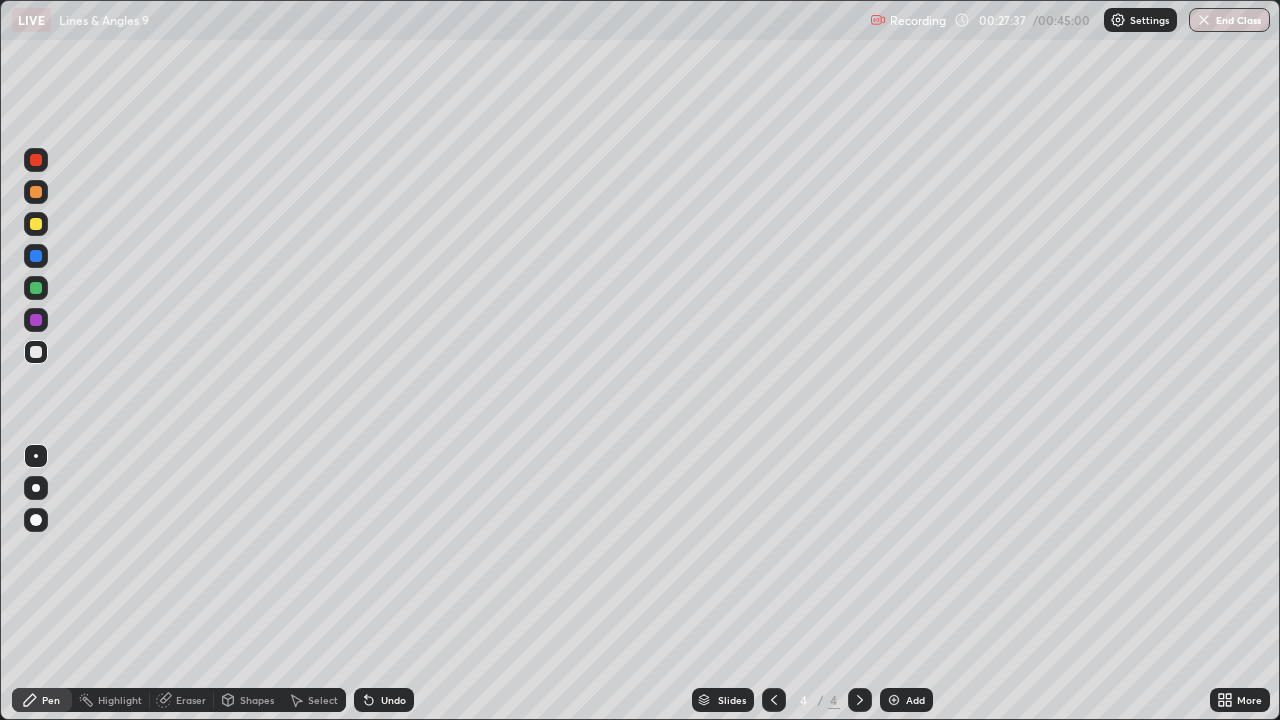 click on "Eraser" at bounding box center [191, 700] 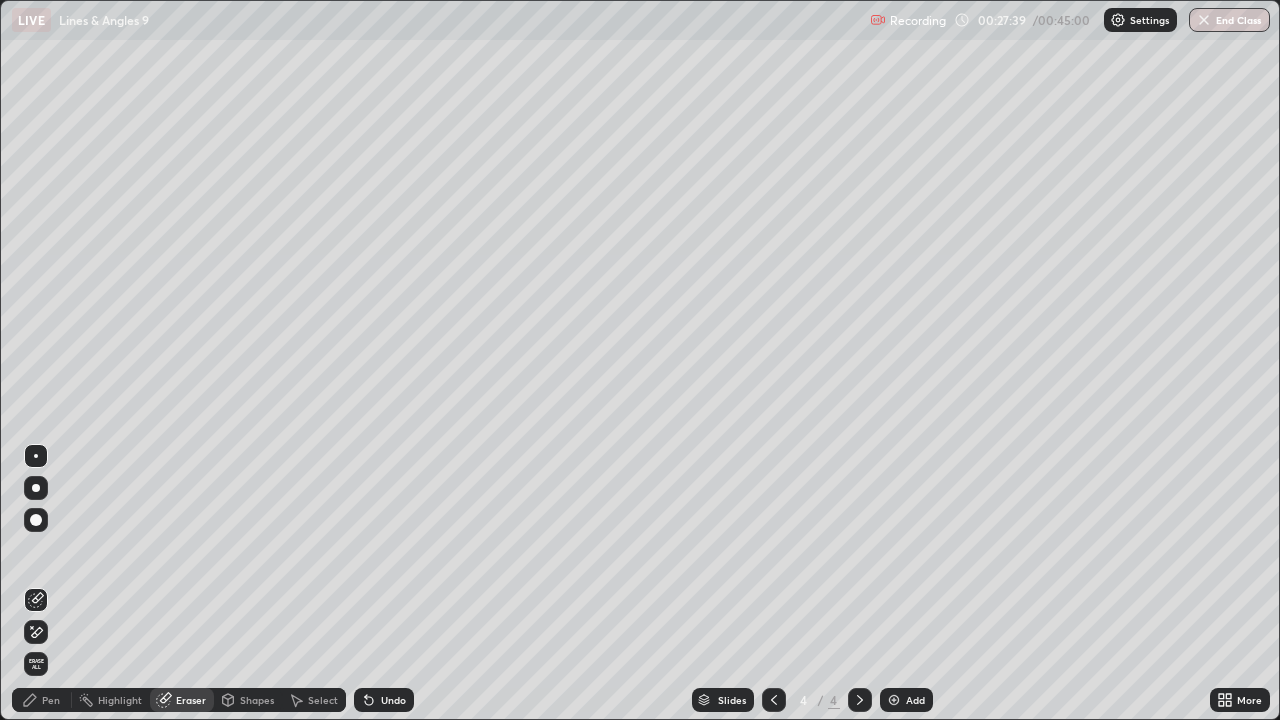 click at bounding box center (36, 632) 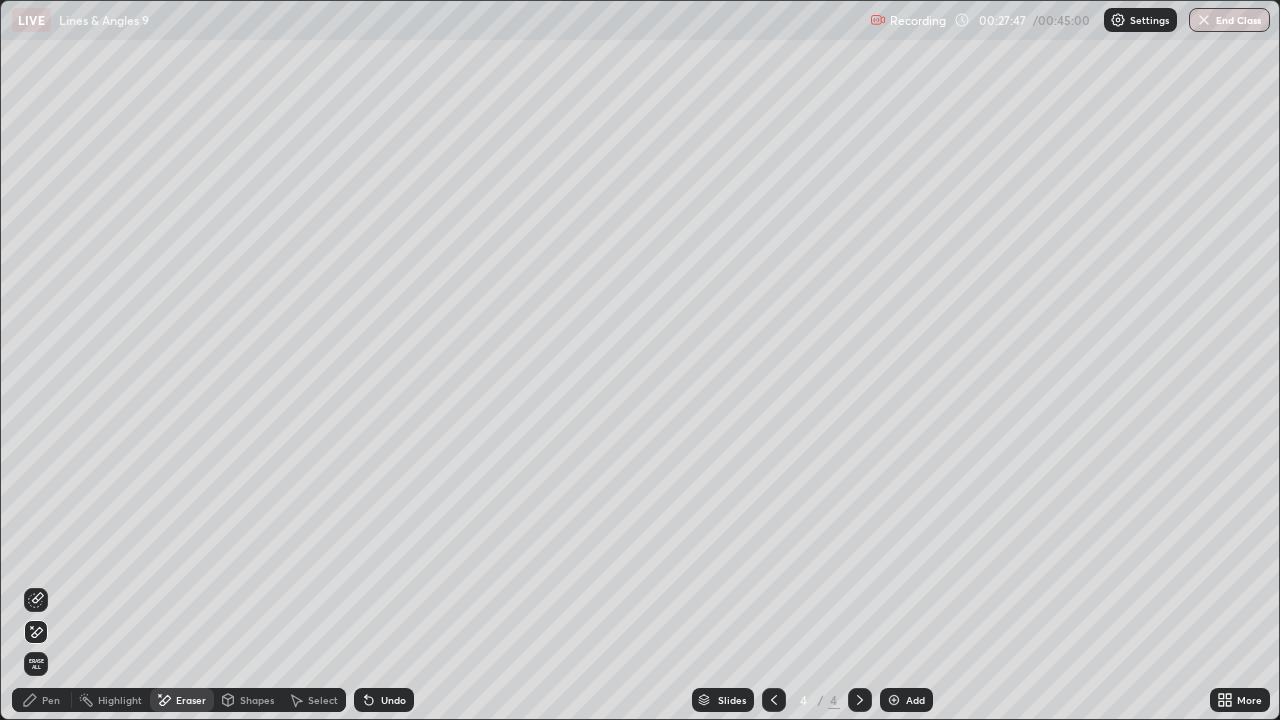 click on "Pen" at bounding box center [51, 700] 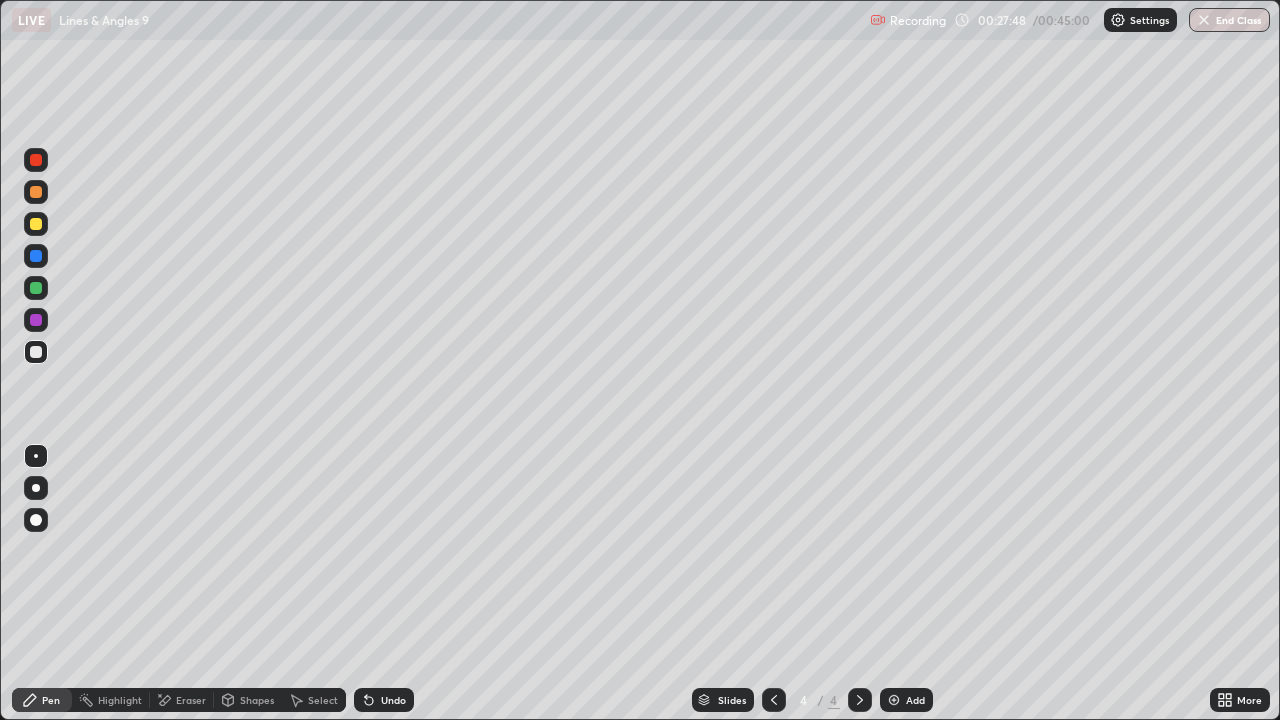 click at bounding box center (36, 288) 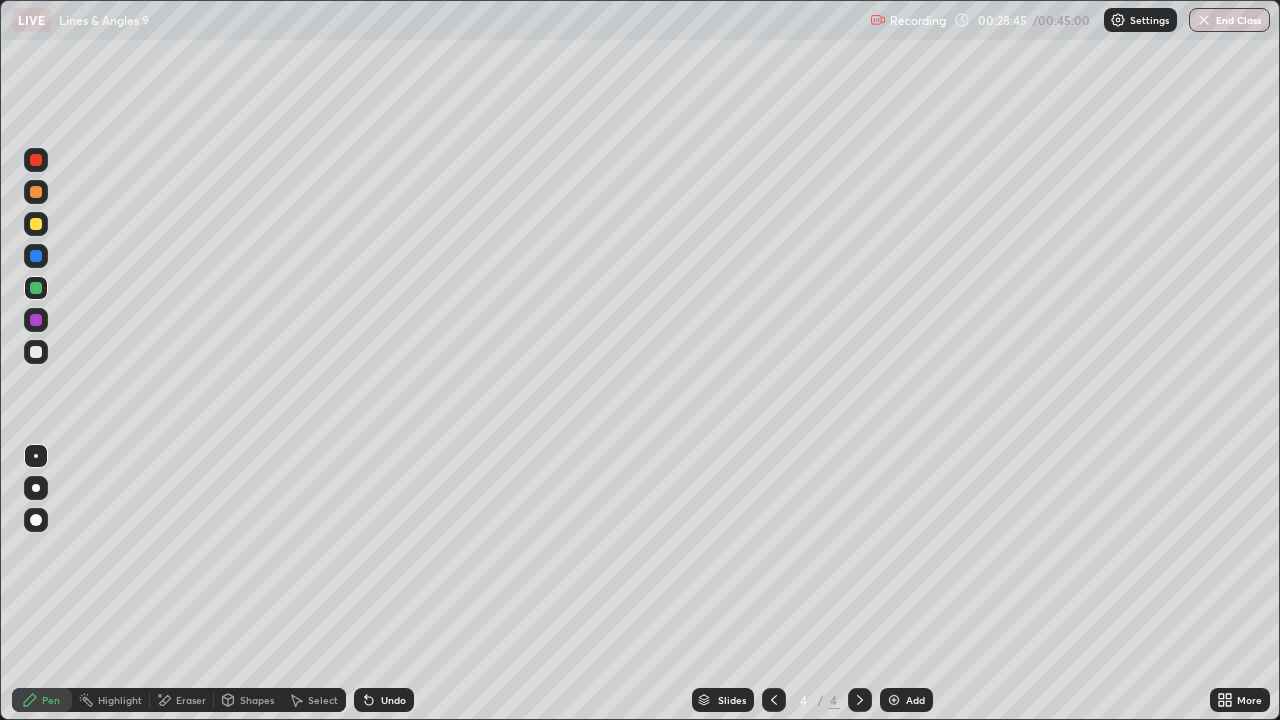 click on "Eraser" at bounding box center (191, 700) 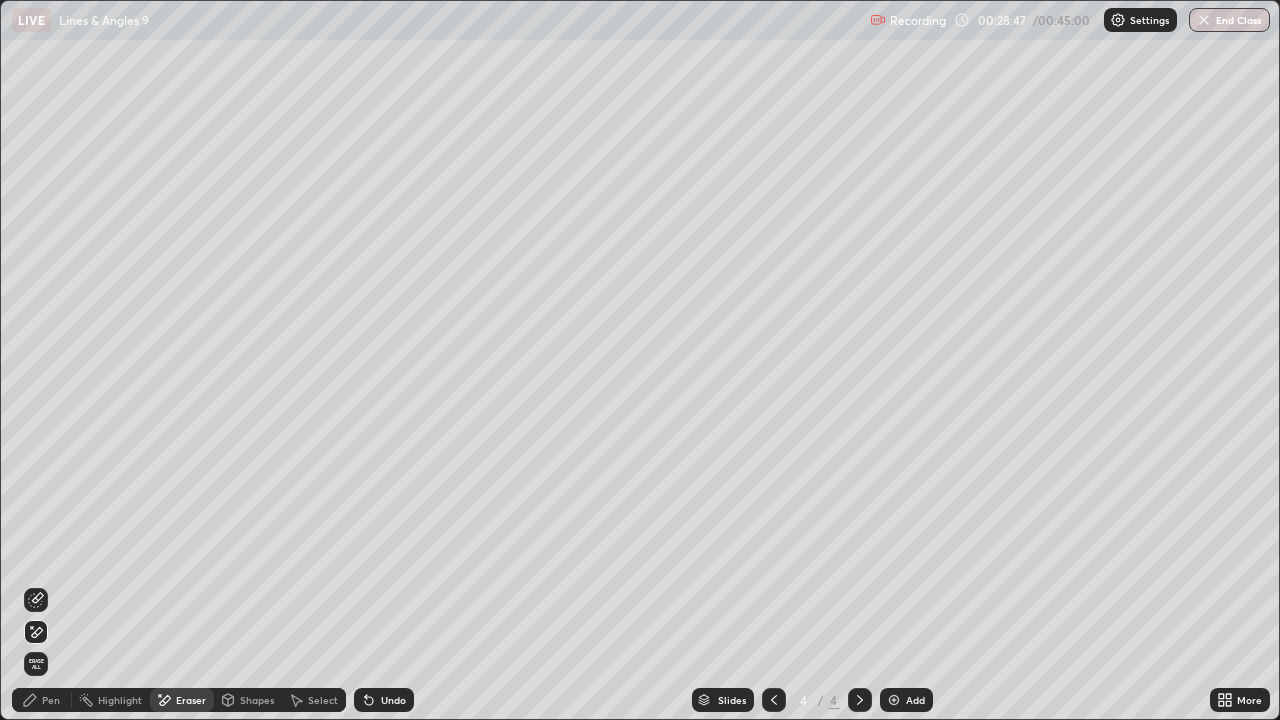 click on "Pen" at bounding box center [42, 700] 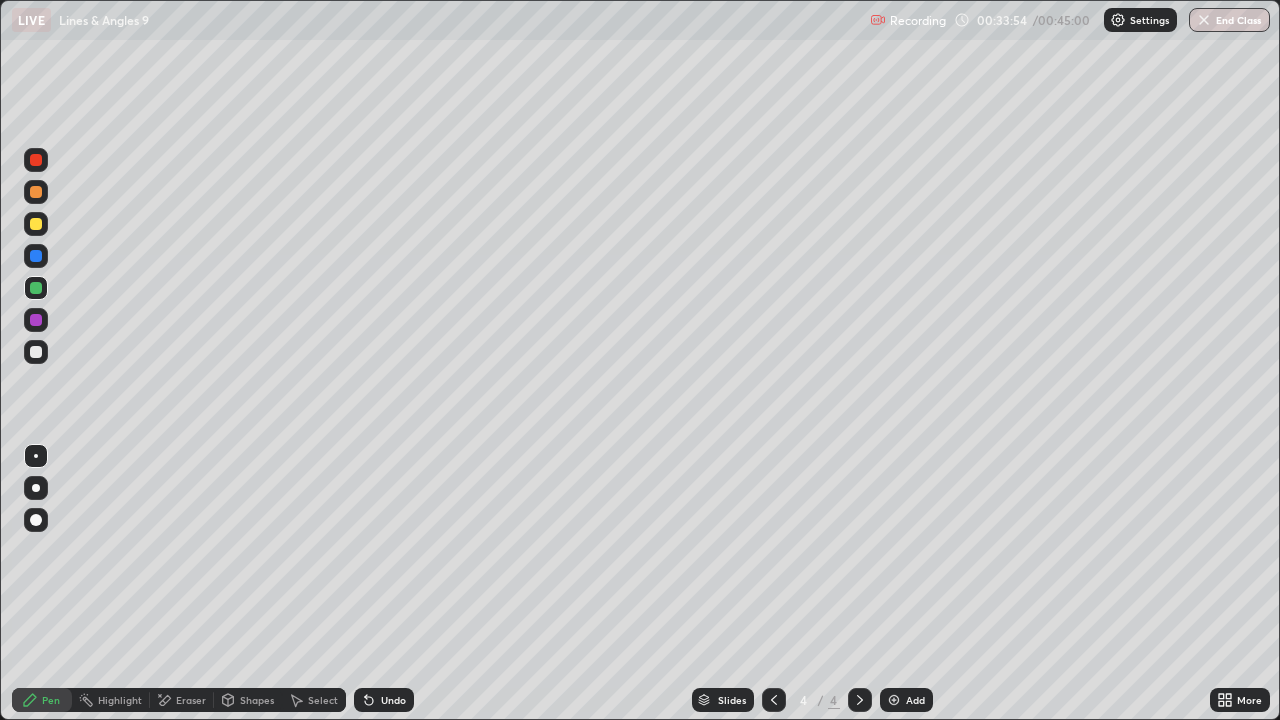 click on "Add" at bounding box center (915, 700) 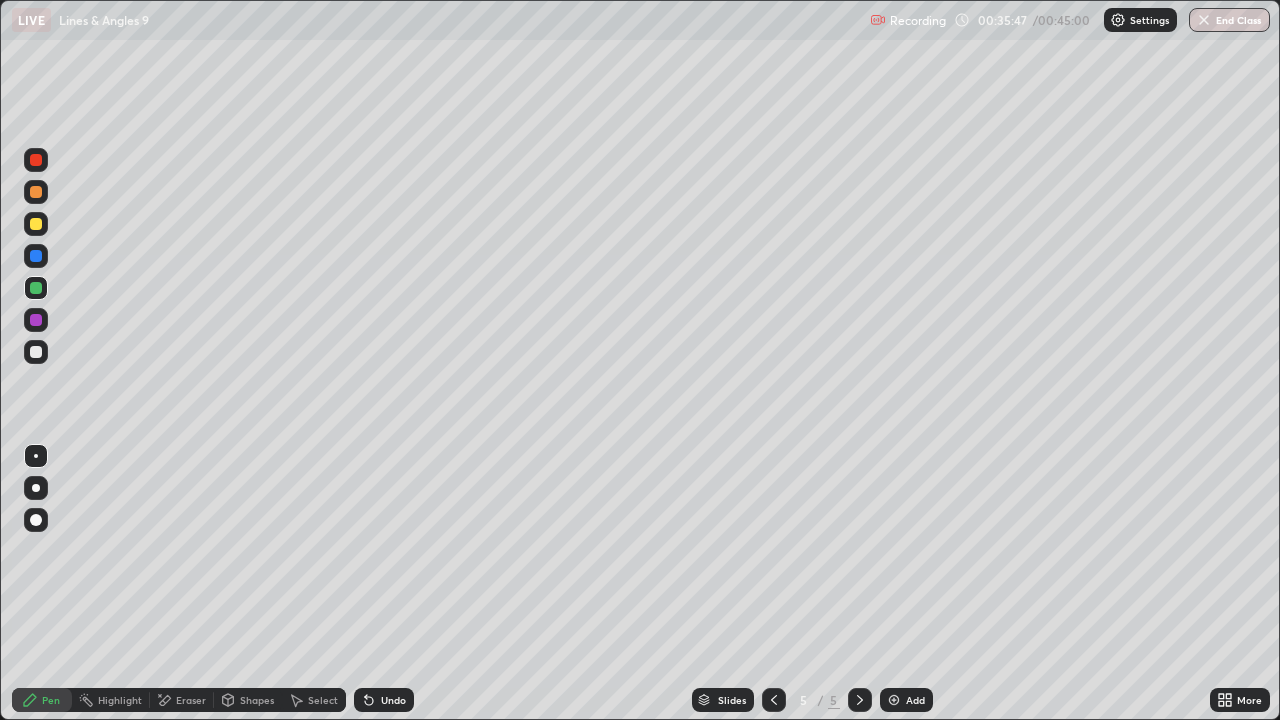 click on "End Class" at bounding box center [1229, 20] 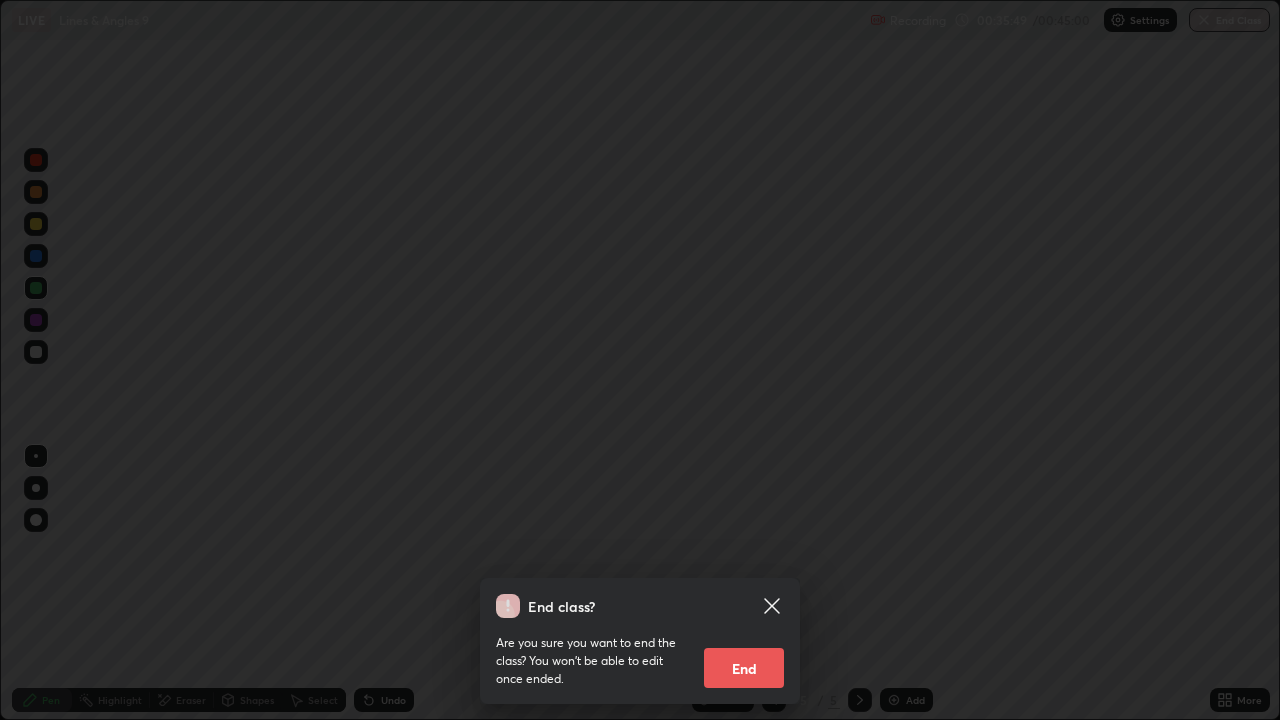 click on "End" at bounding box center [744, 668] 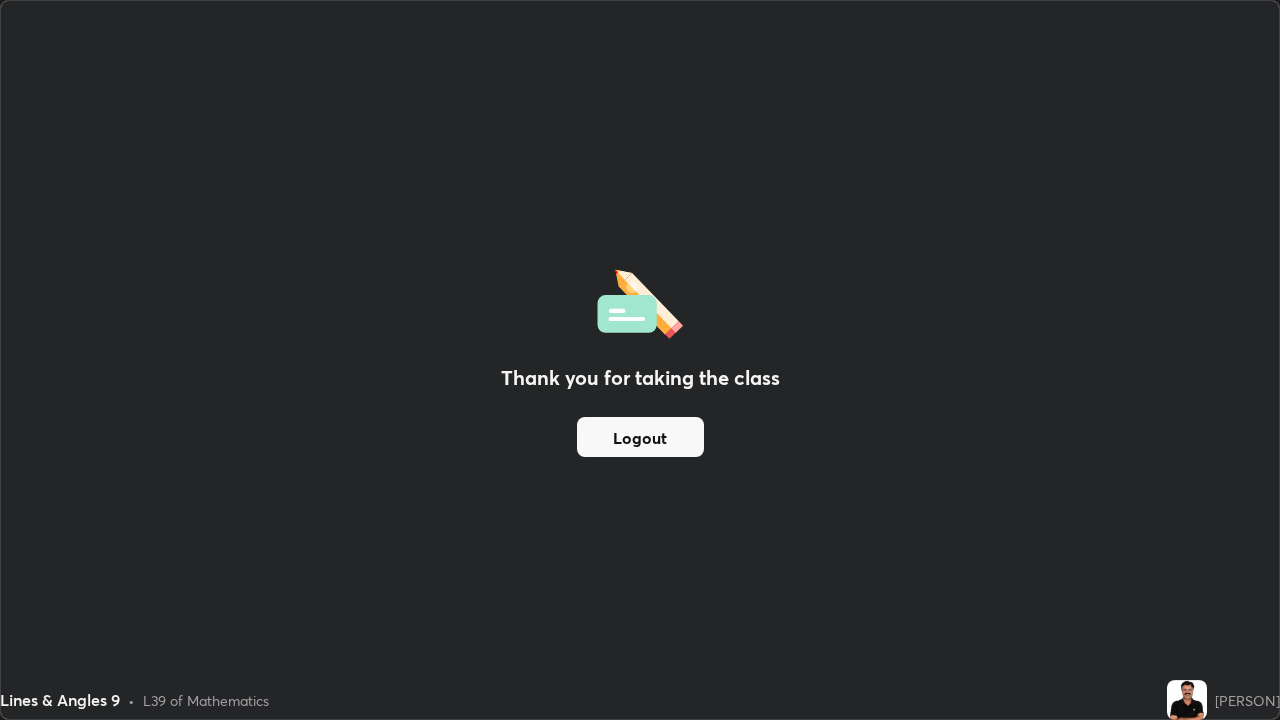 click on "Logout" at bounding box center [640, 437] 